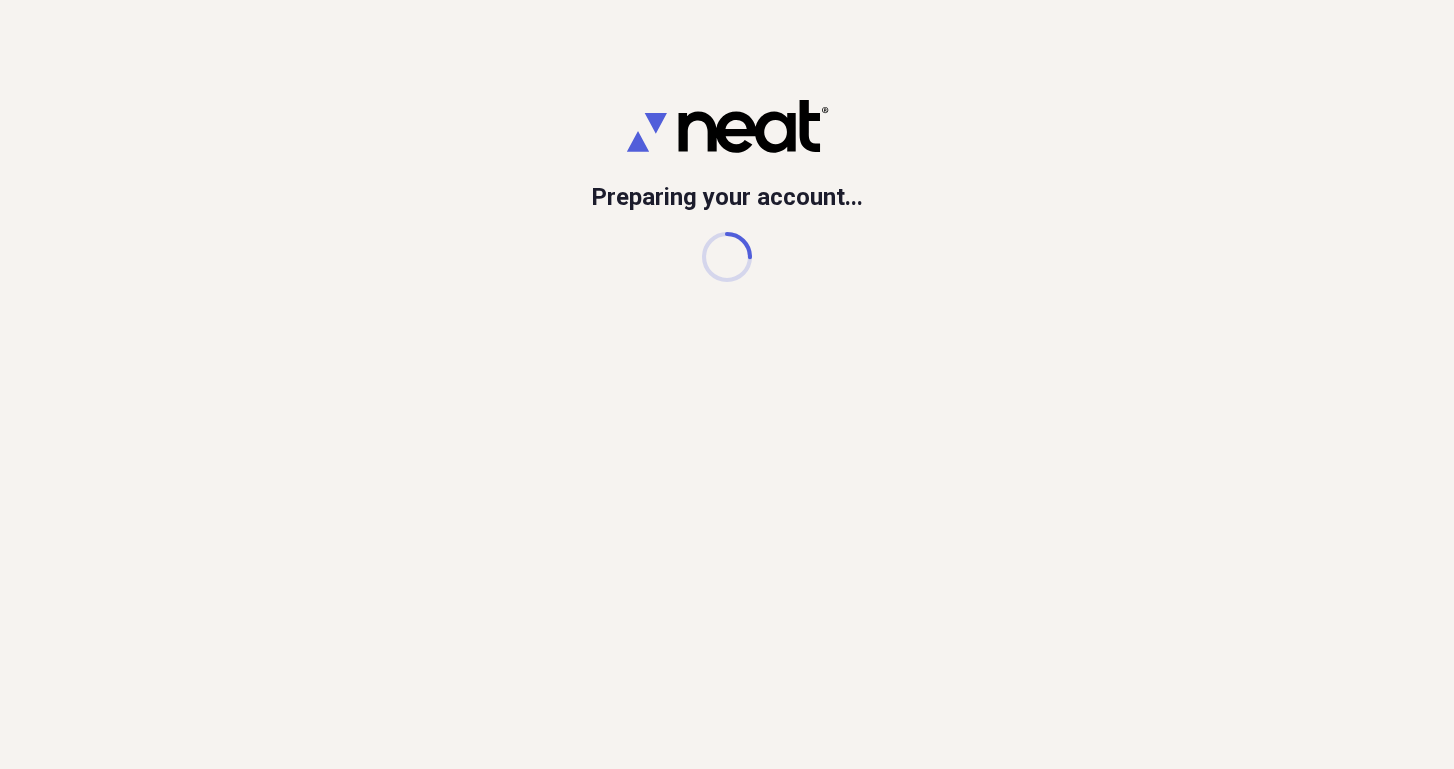 scroll, scrollTop: 0, scrollLeft: 0, axis: both 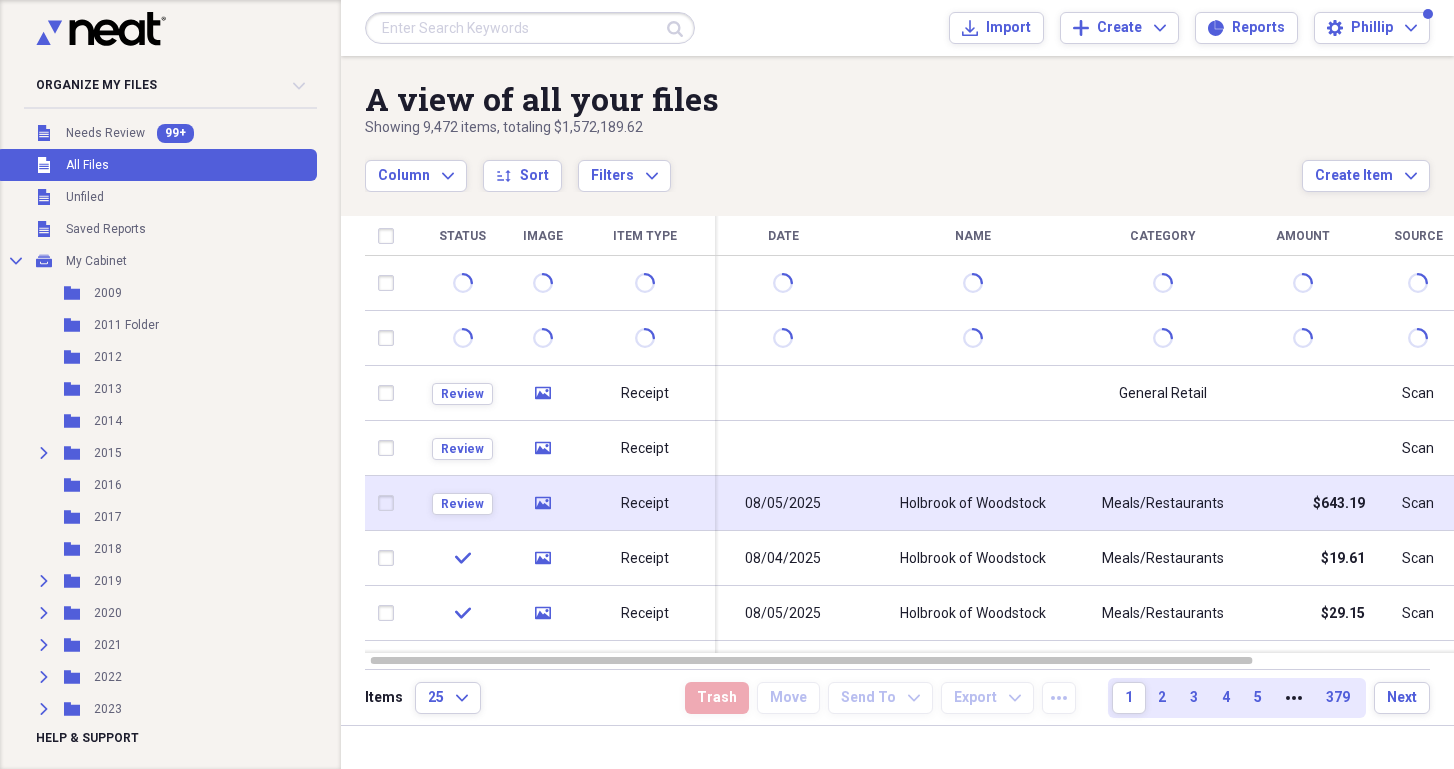 click on "08/05/2025" at bounding box center (783, 504) 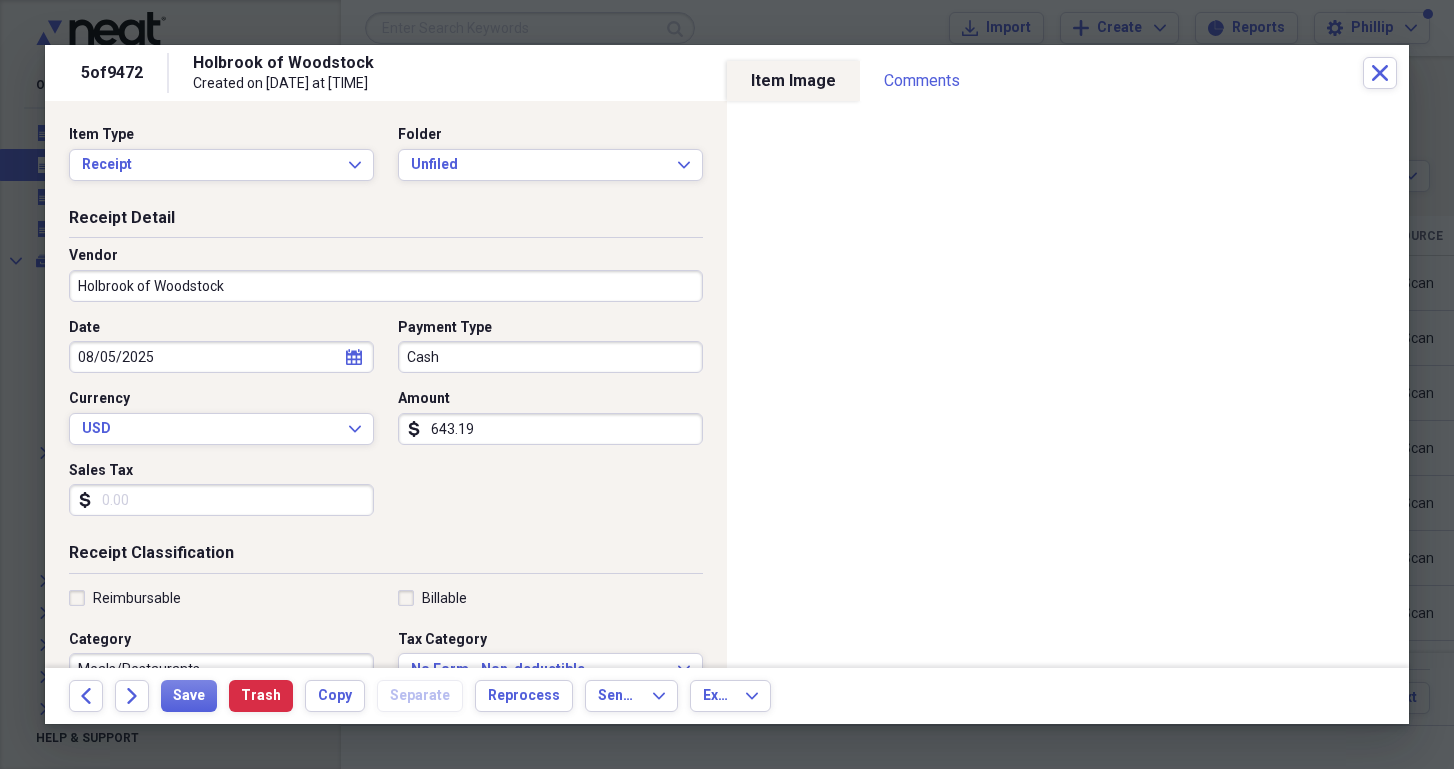 click on "643.19" at bounding box center (550, 429) 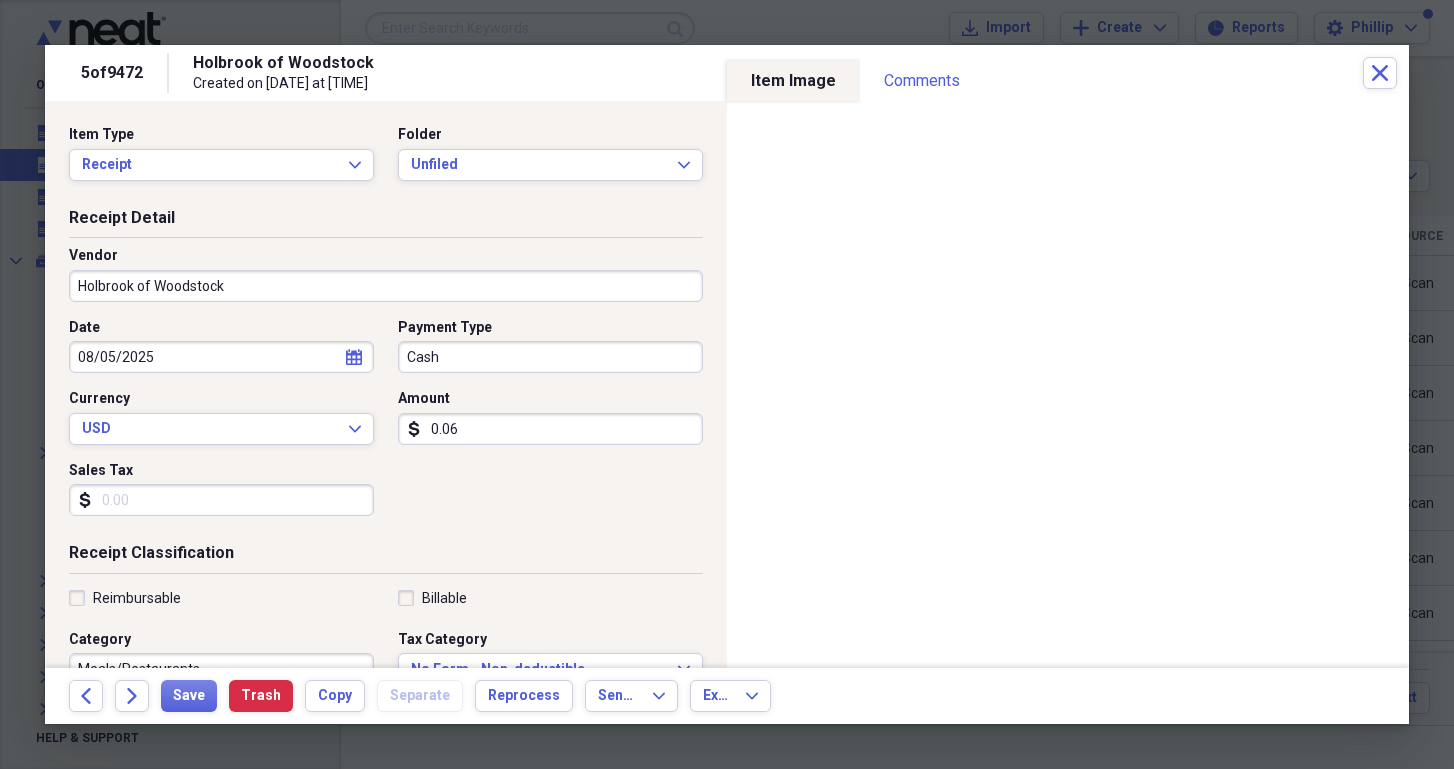 type on "0.06" 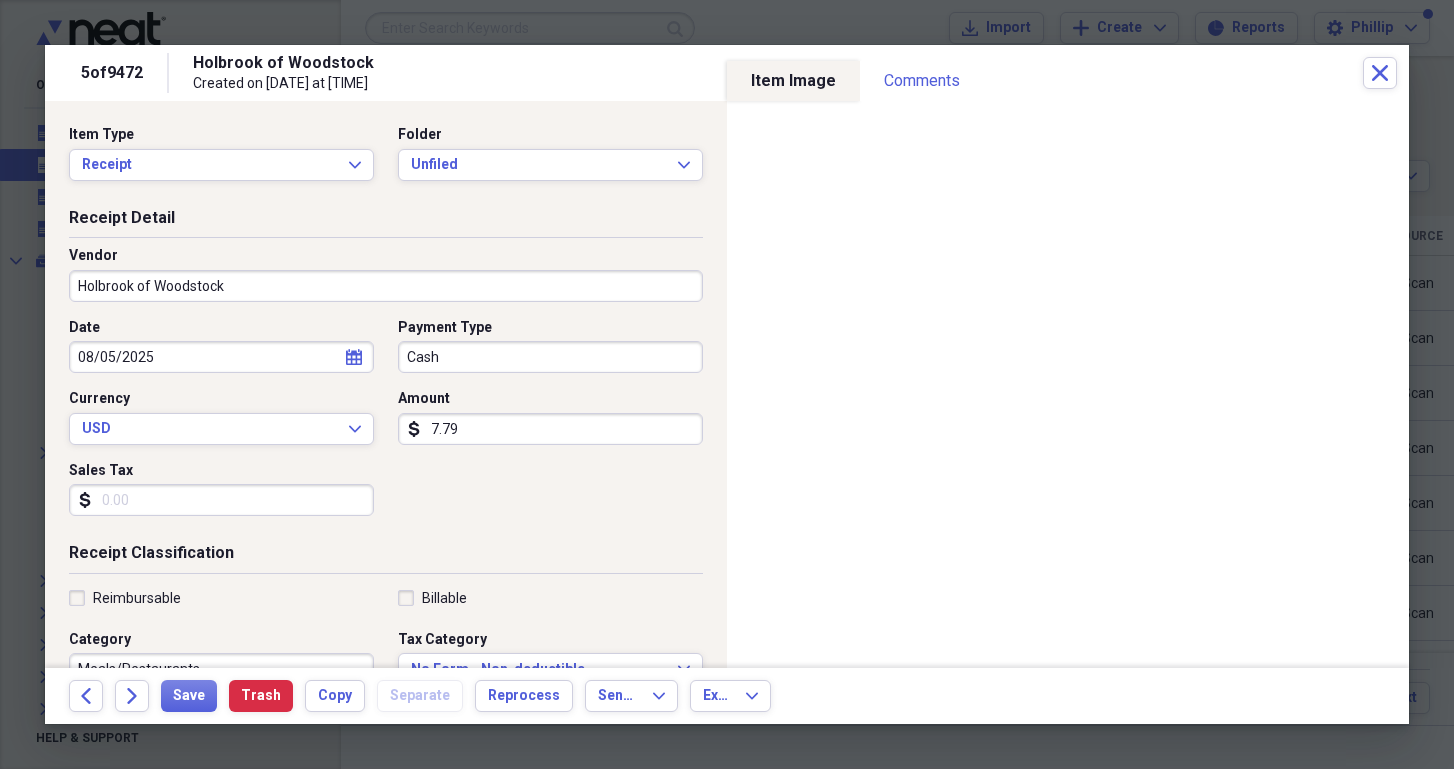 type on "77.91" 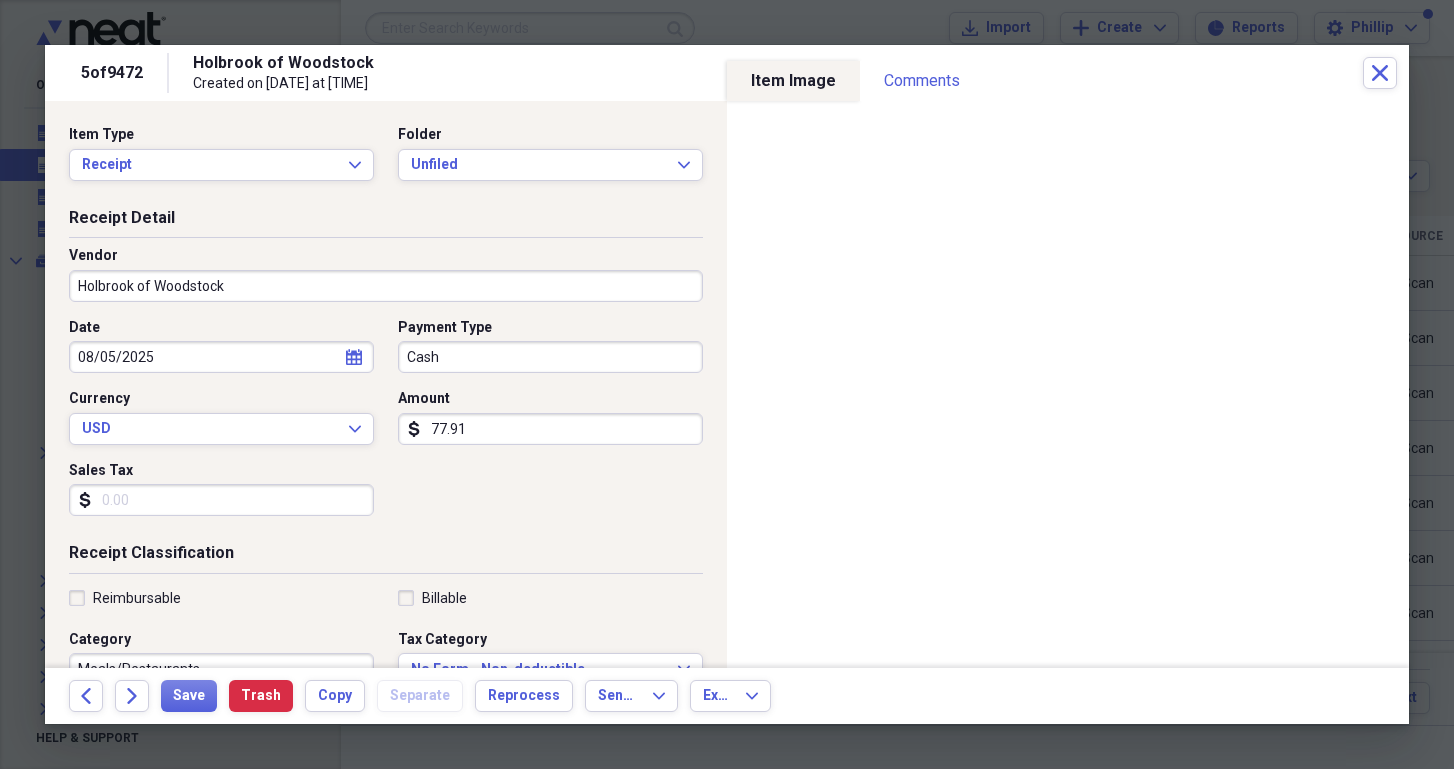 click on "Sales Tax" at bounding box center (221, 500) 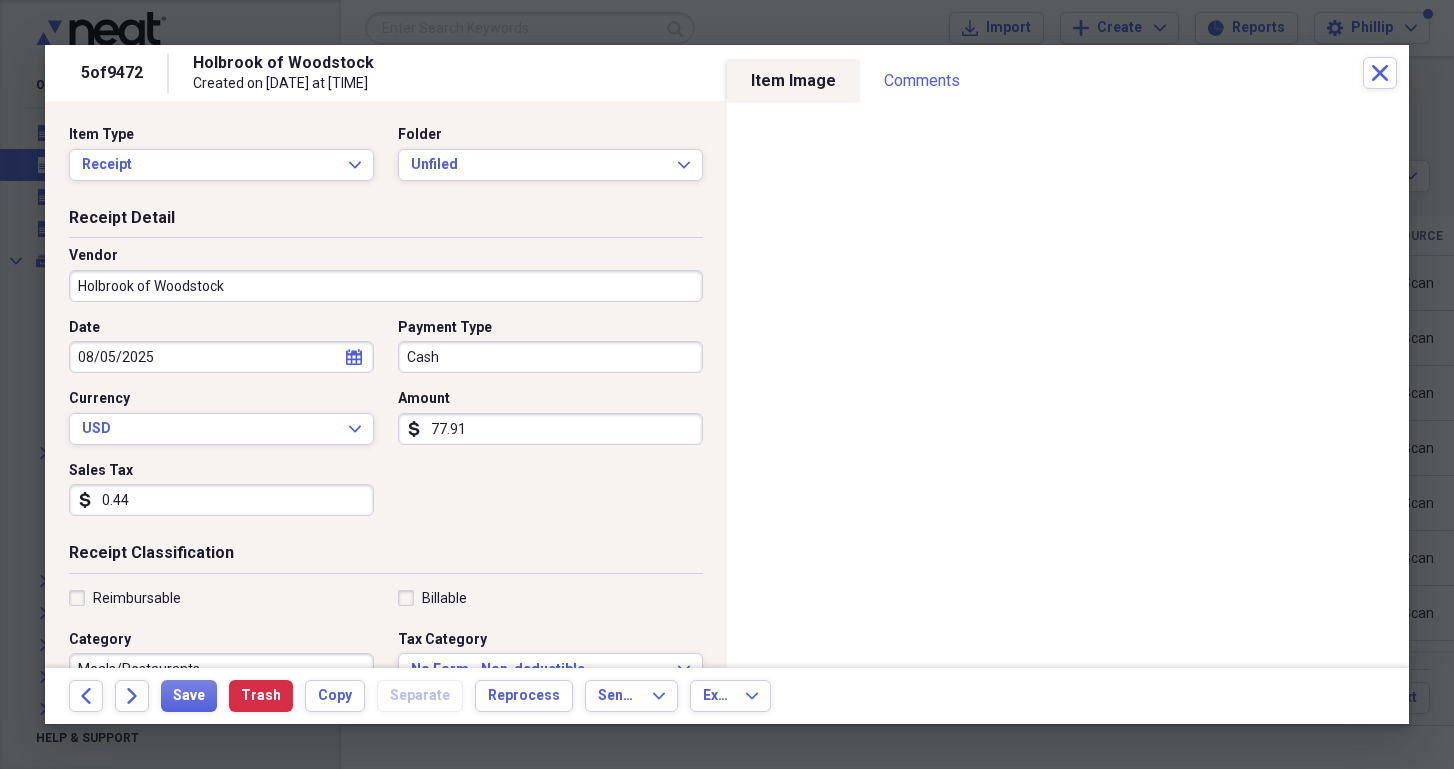 type on "4.41" 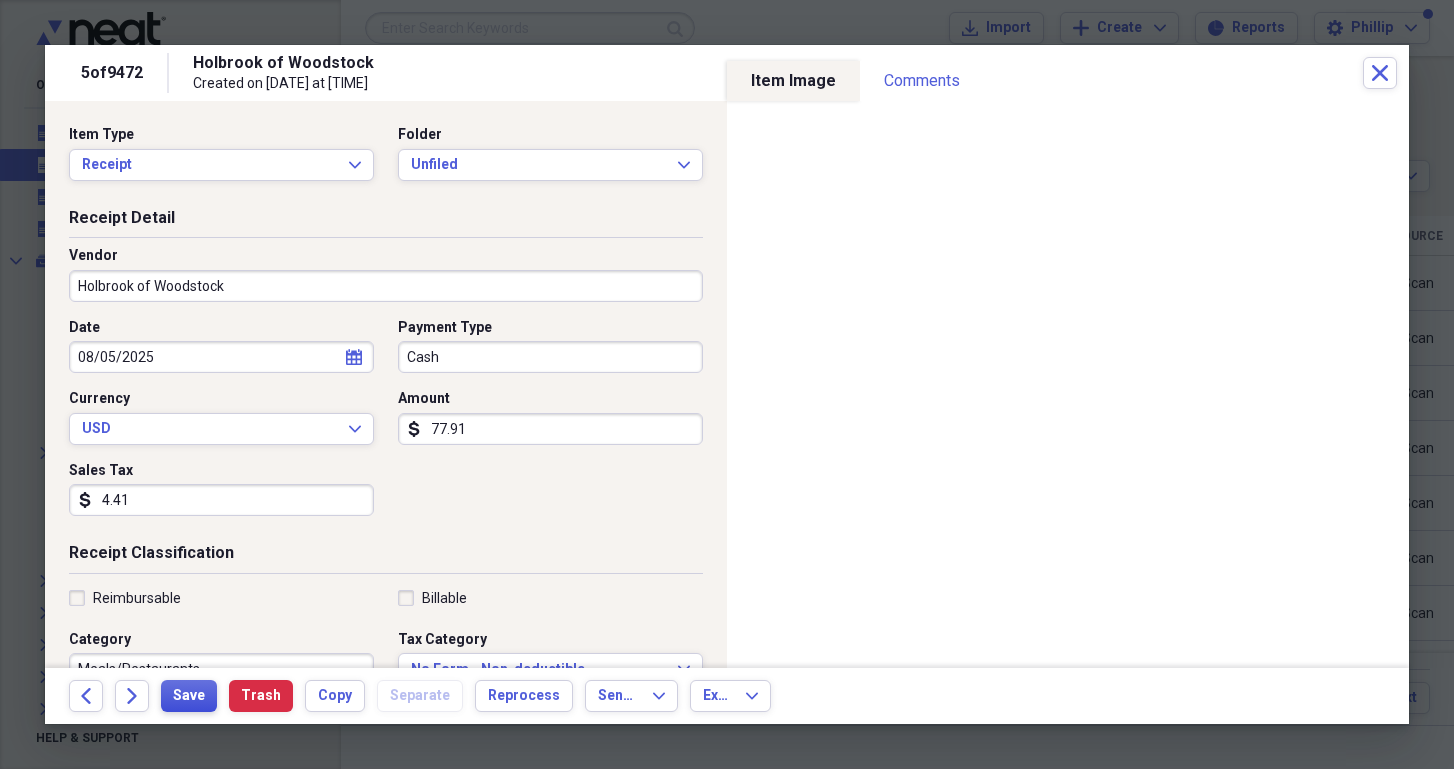 click on "Save" at bounding box center [189, 696] 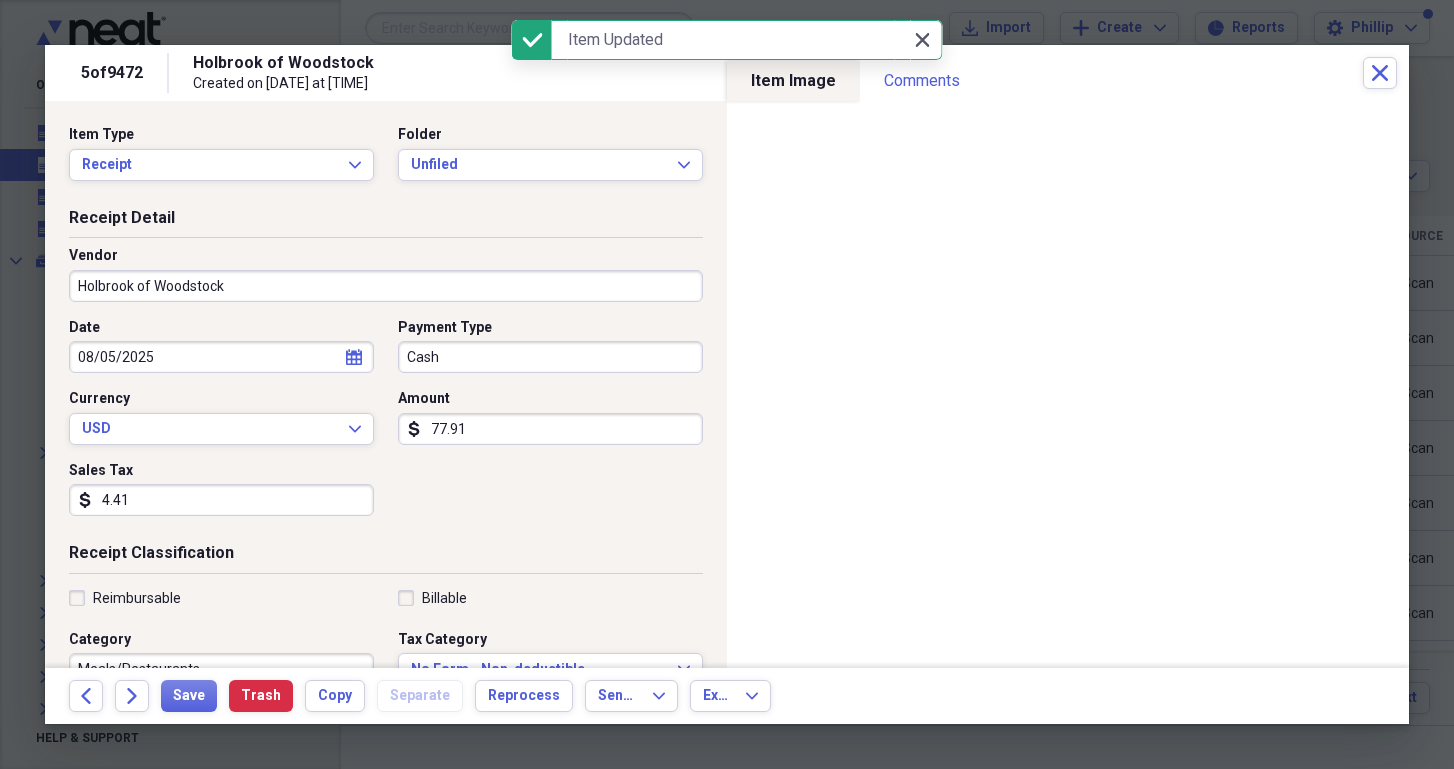 click on "Close Close" at bounding box center (922, 40) 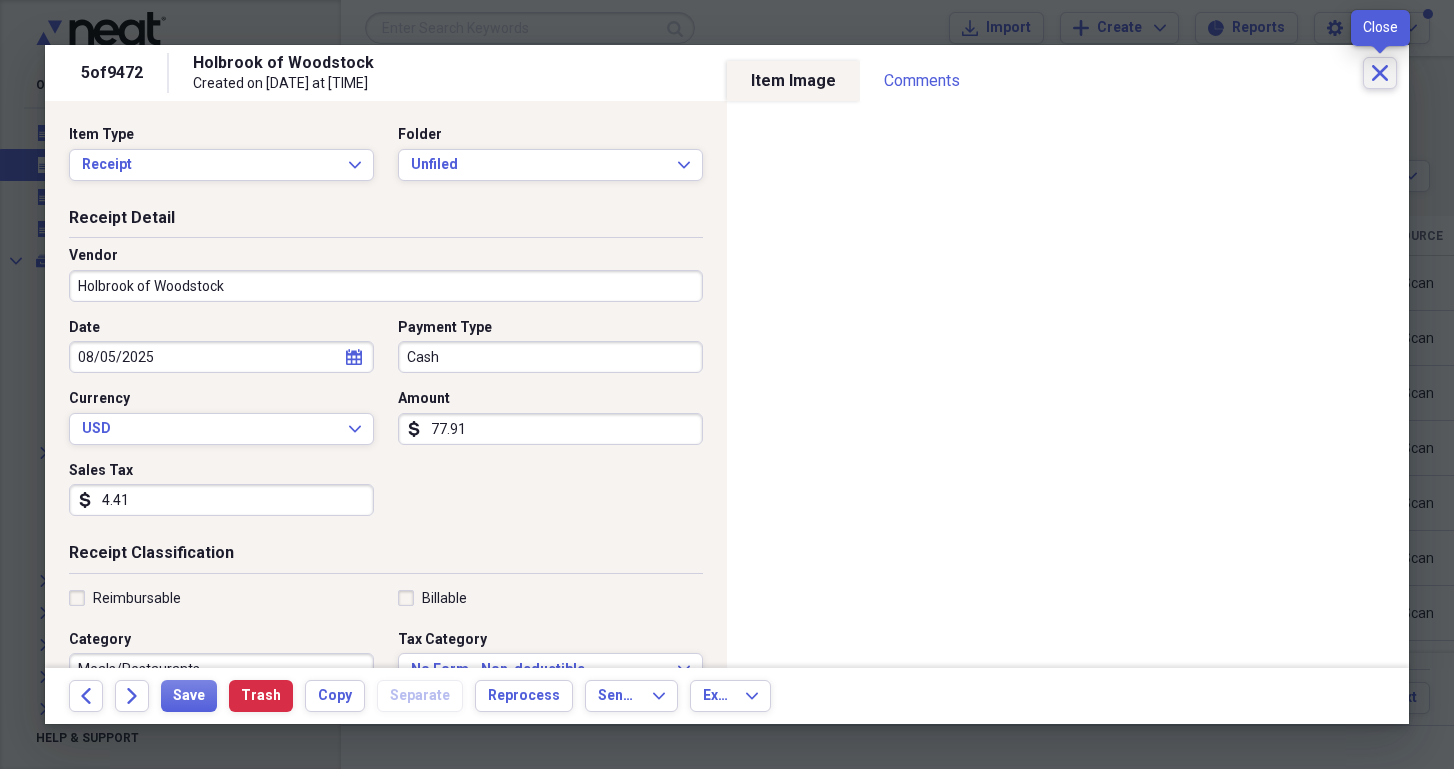 click on "Close" 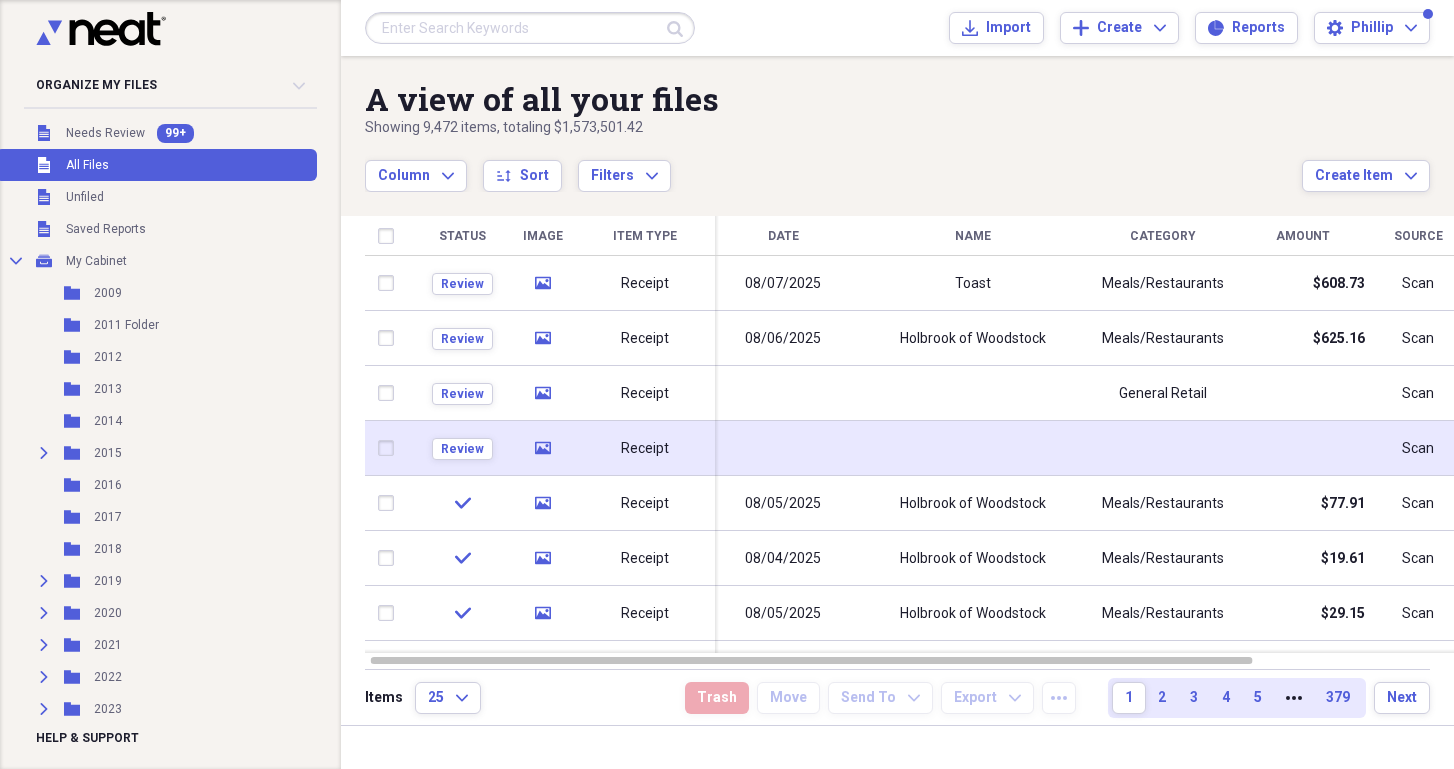 click on "Receipt" at bounding box center (645, 449) 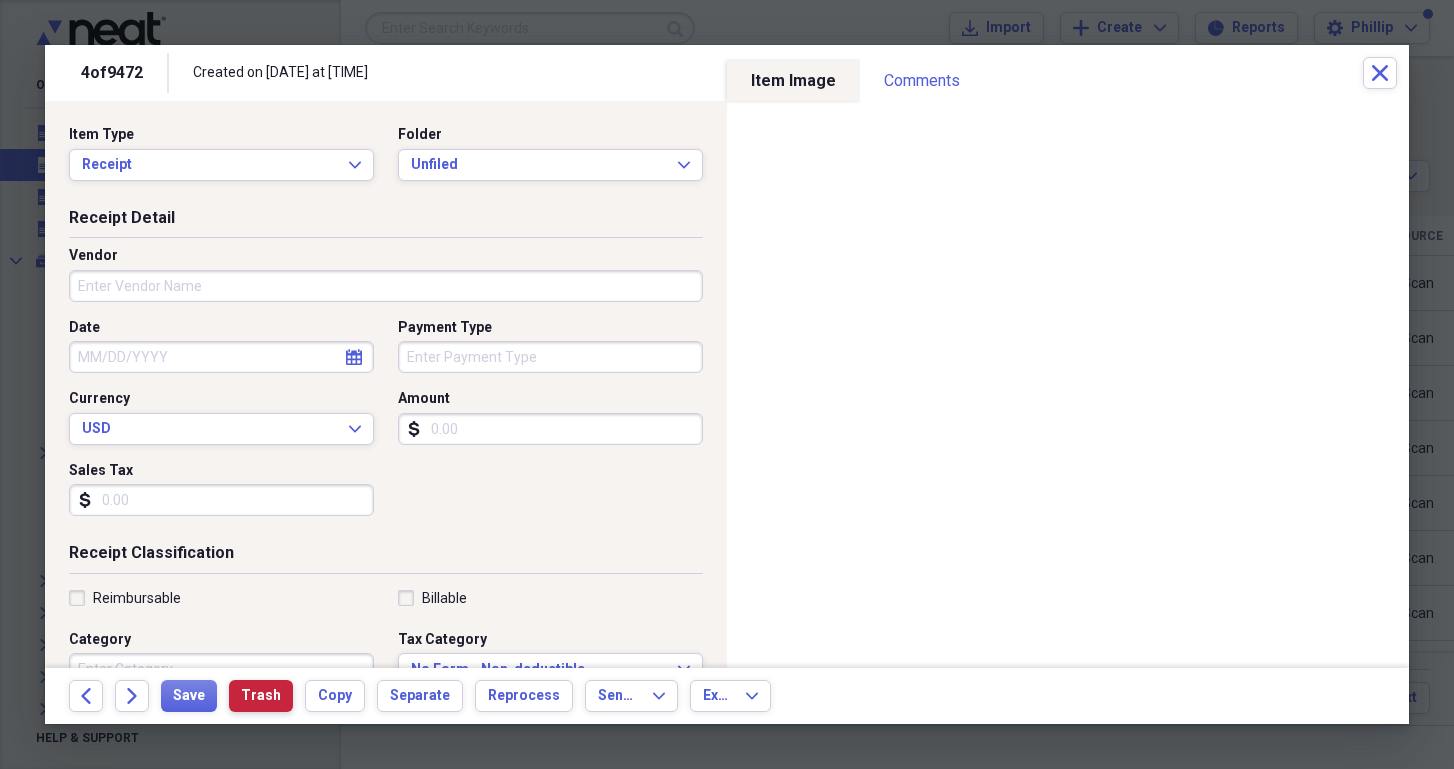 click on "Trash" at bounding box center (261, 696) 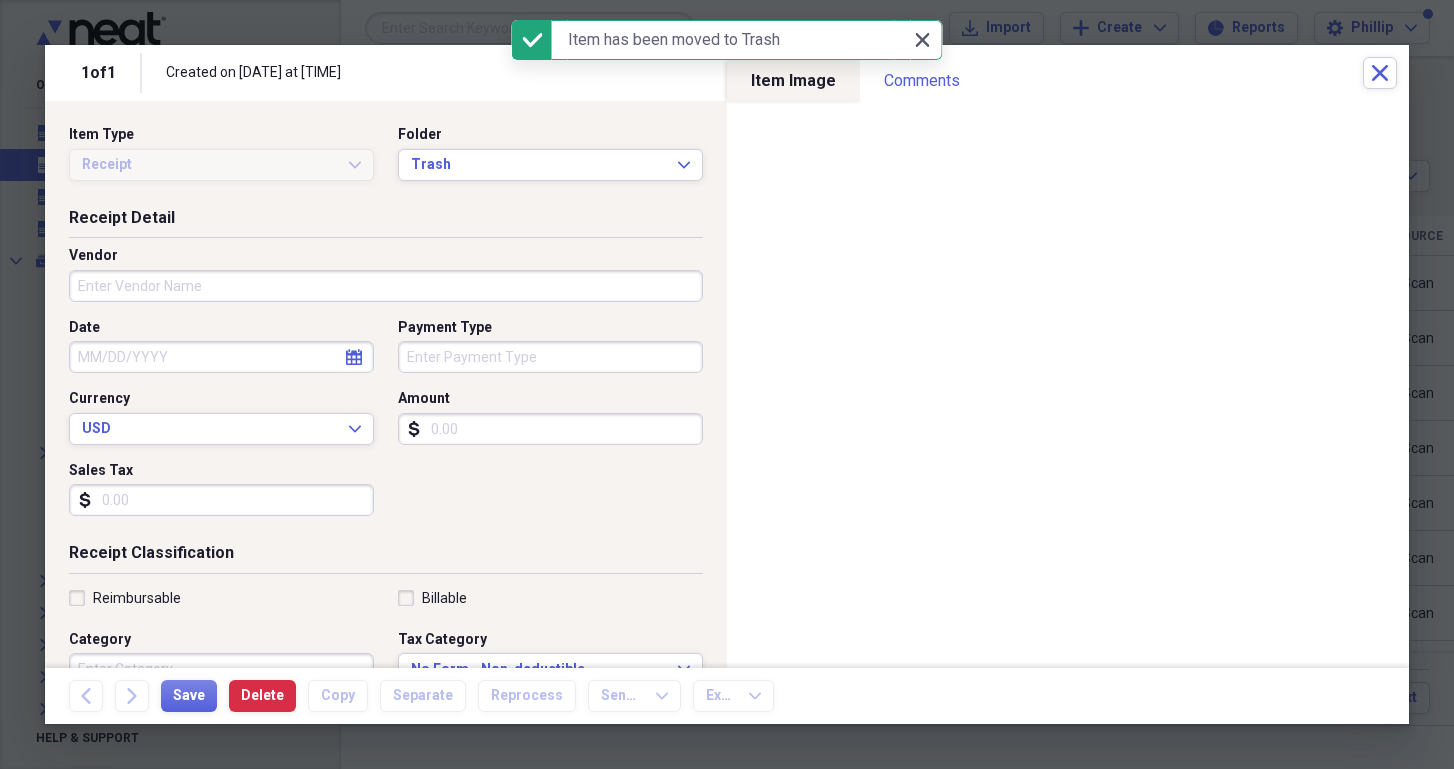 click on "Close Close" at bounding box center (922, 40) 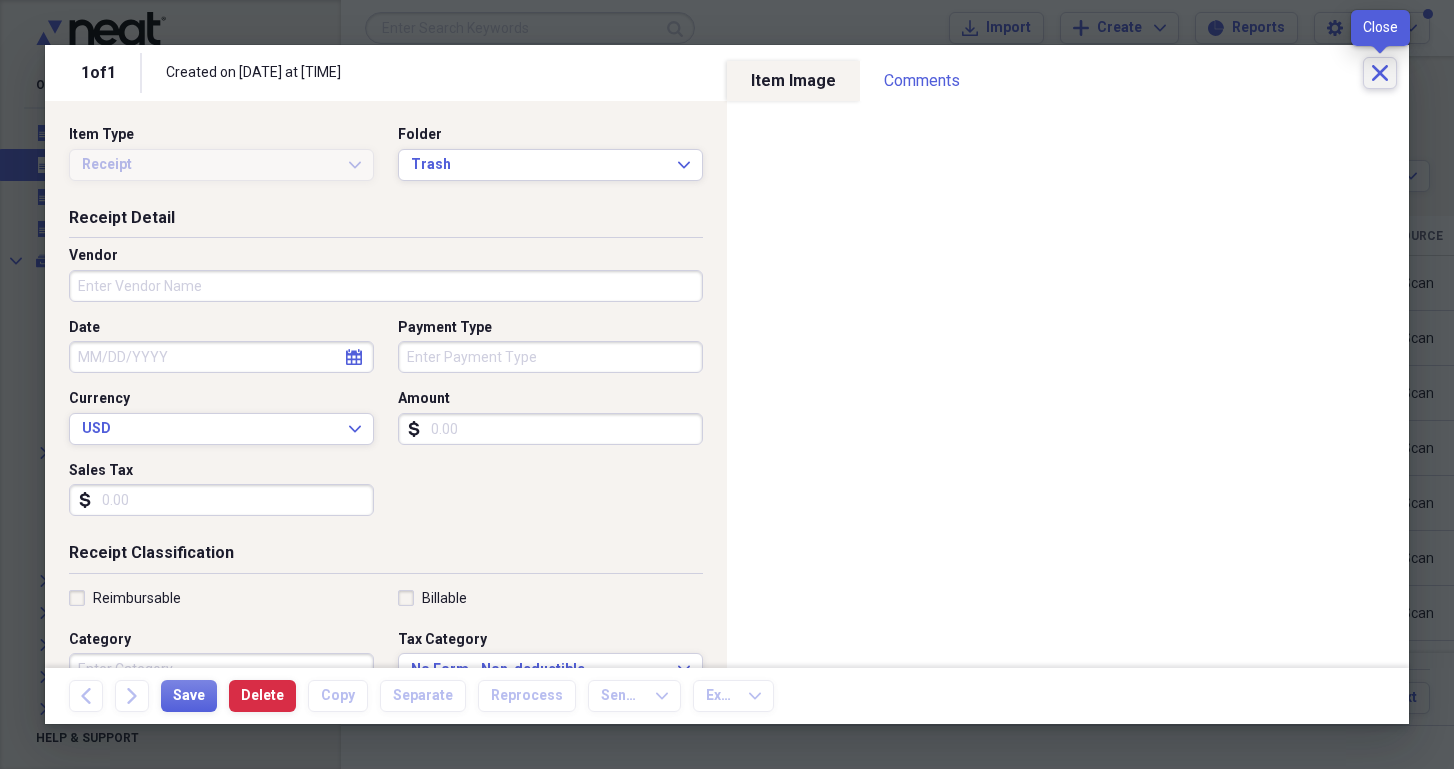 click 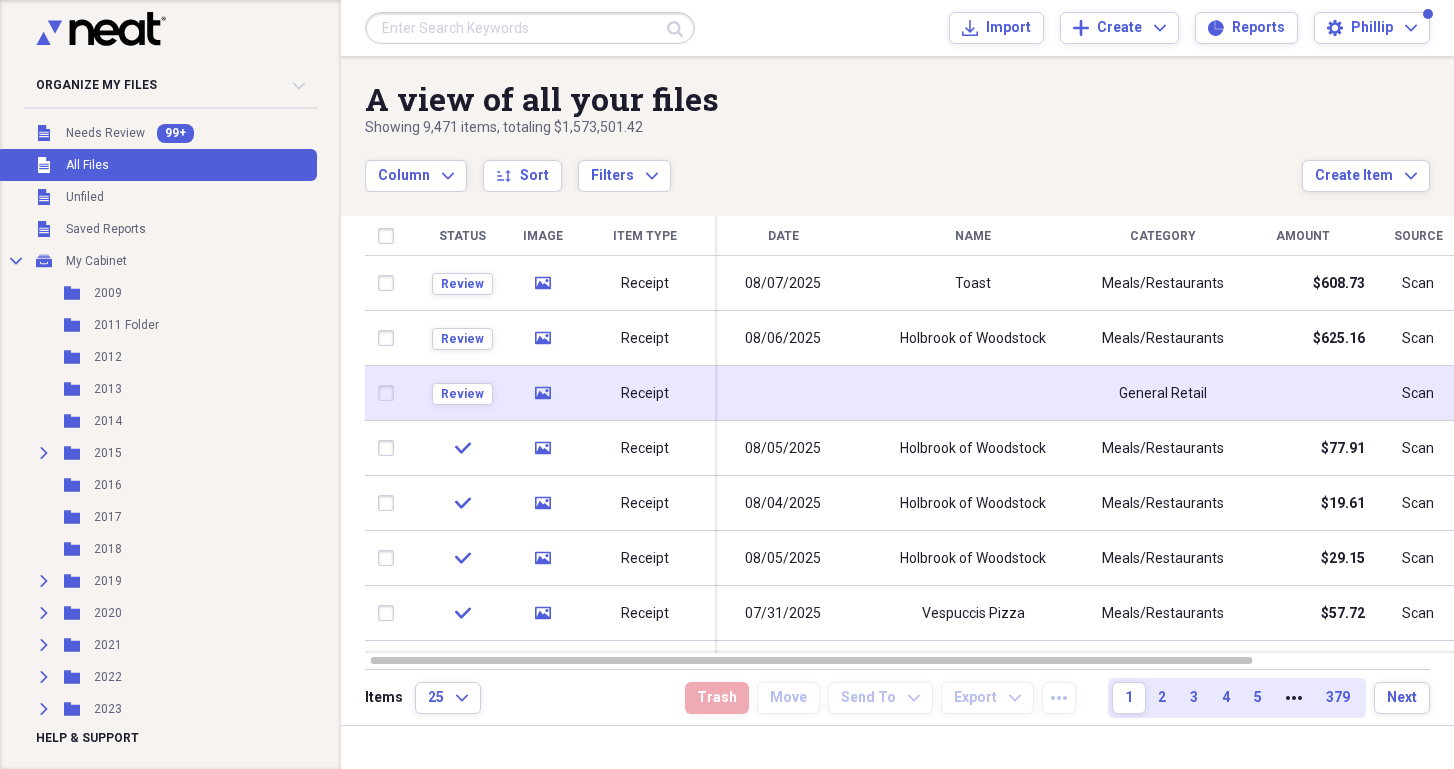 click at bounding box center [783, 393] 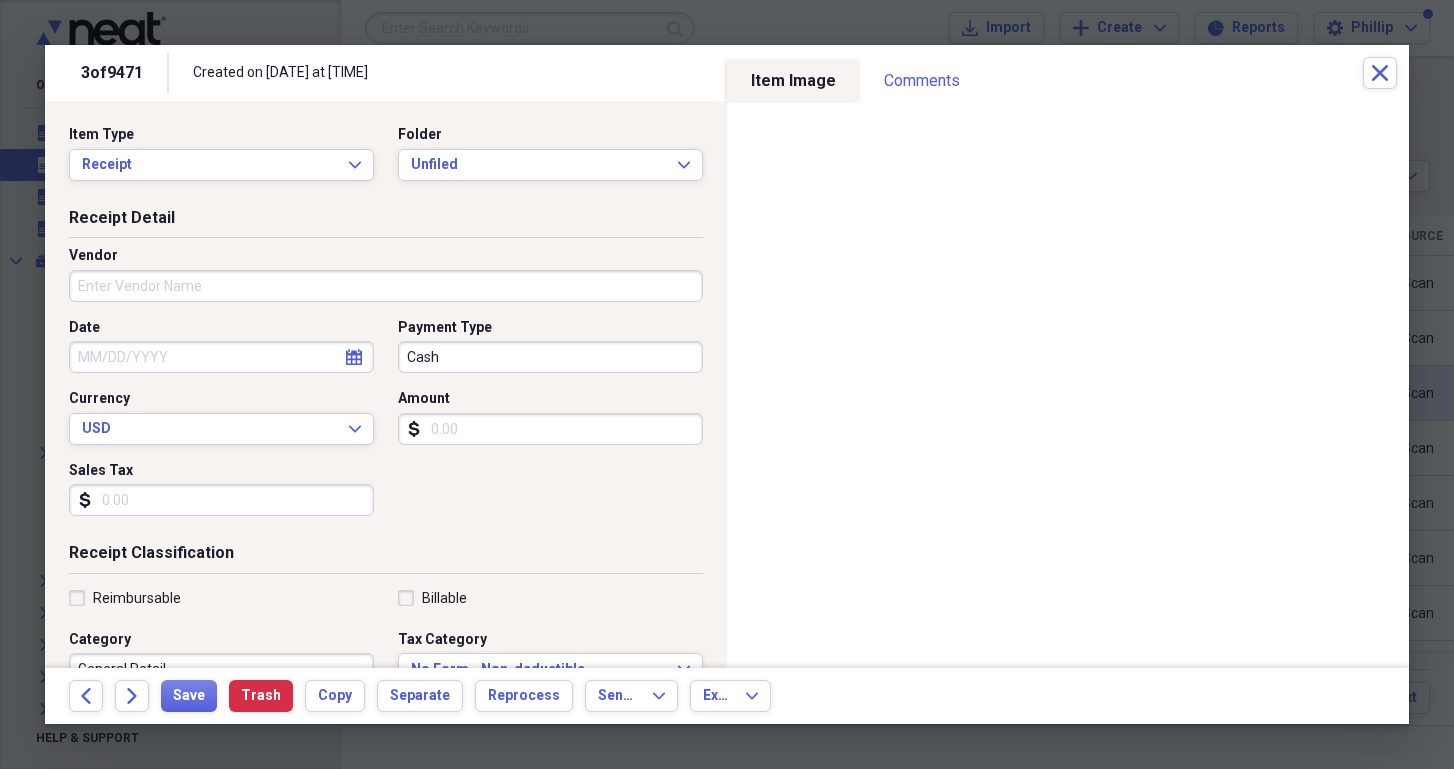 click on "Receipt Detail Vendor Date calendar Calendar Payment Type Cash Currency USD Expand Amount dollar-sign Sales Tax dollar-sign" at bounding box center (386, 375) 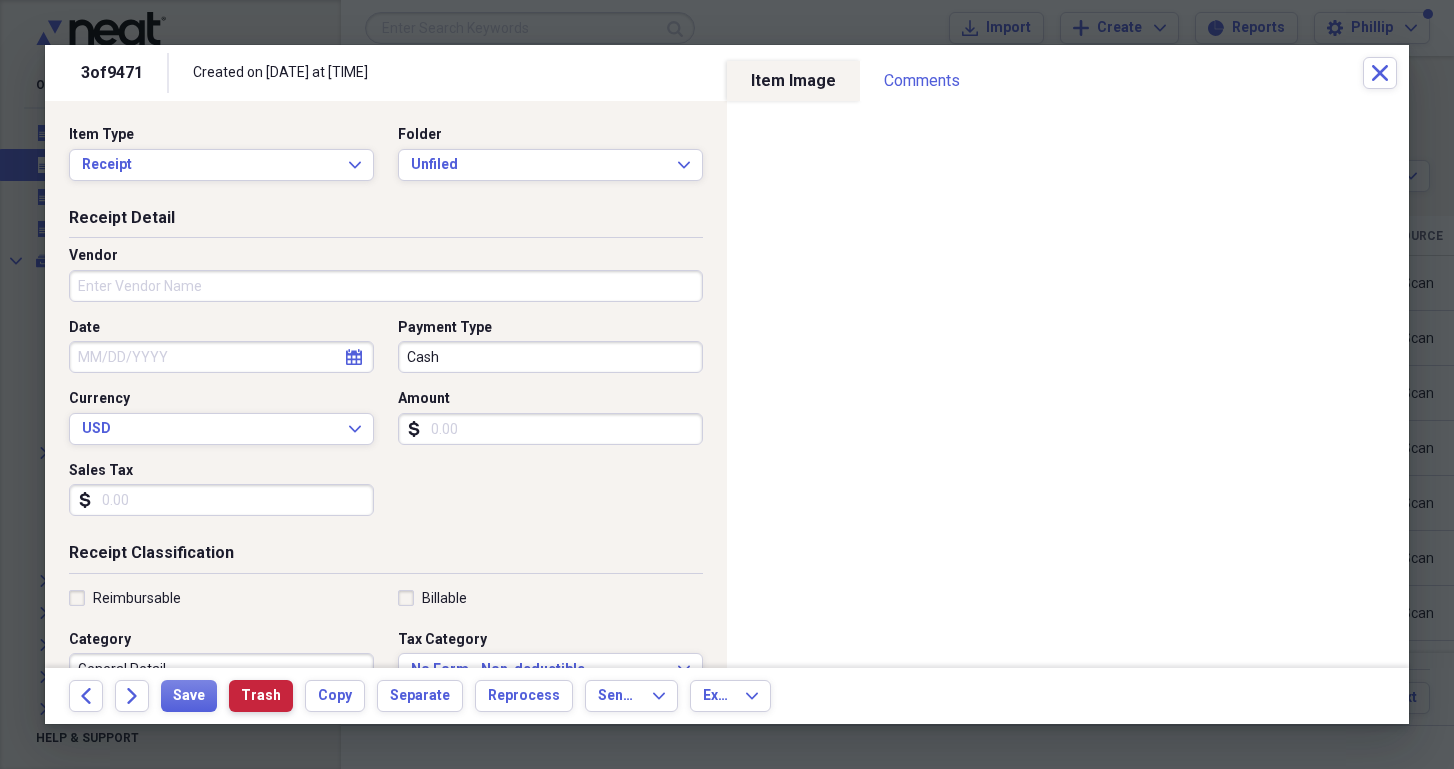 click on "Trash" at bounding box center [261, 696] 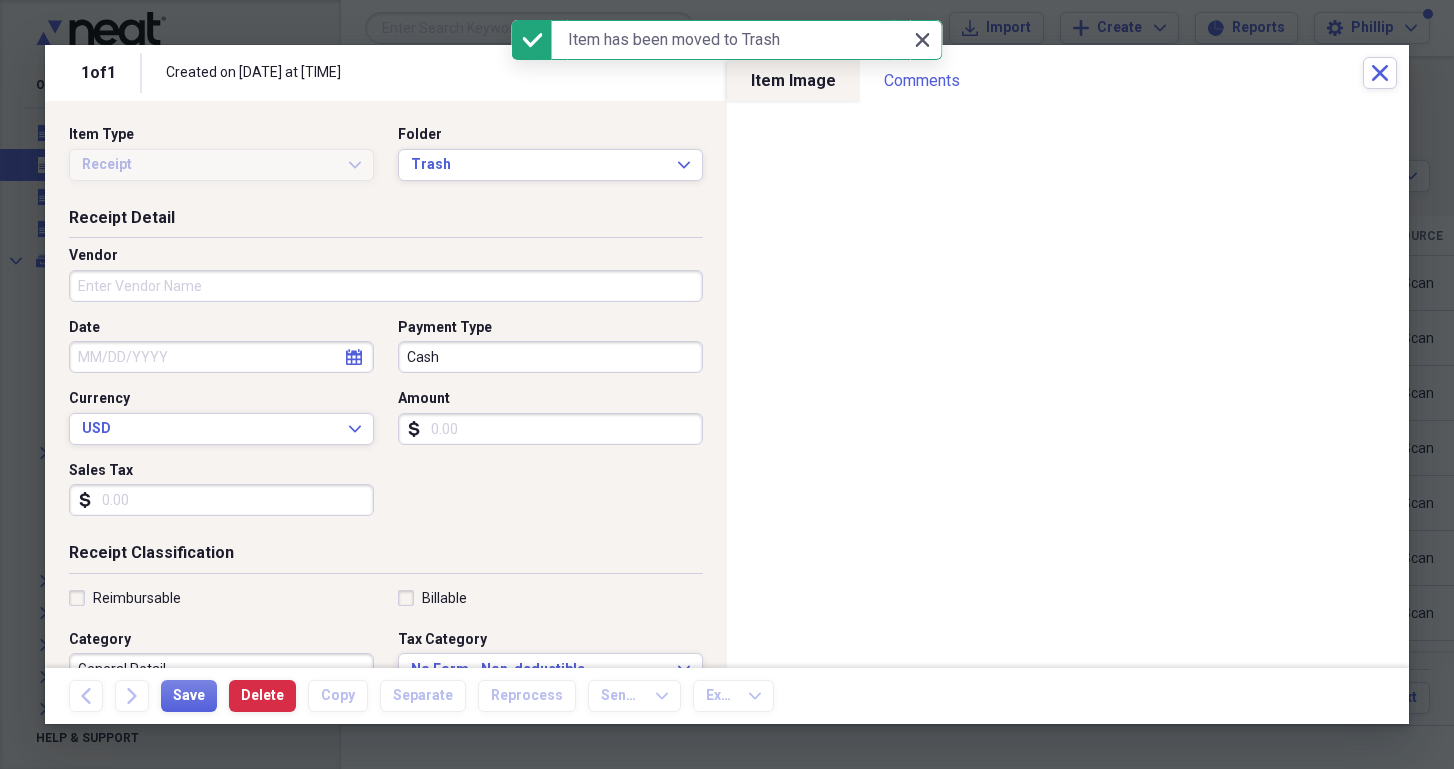 click on "Close" 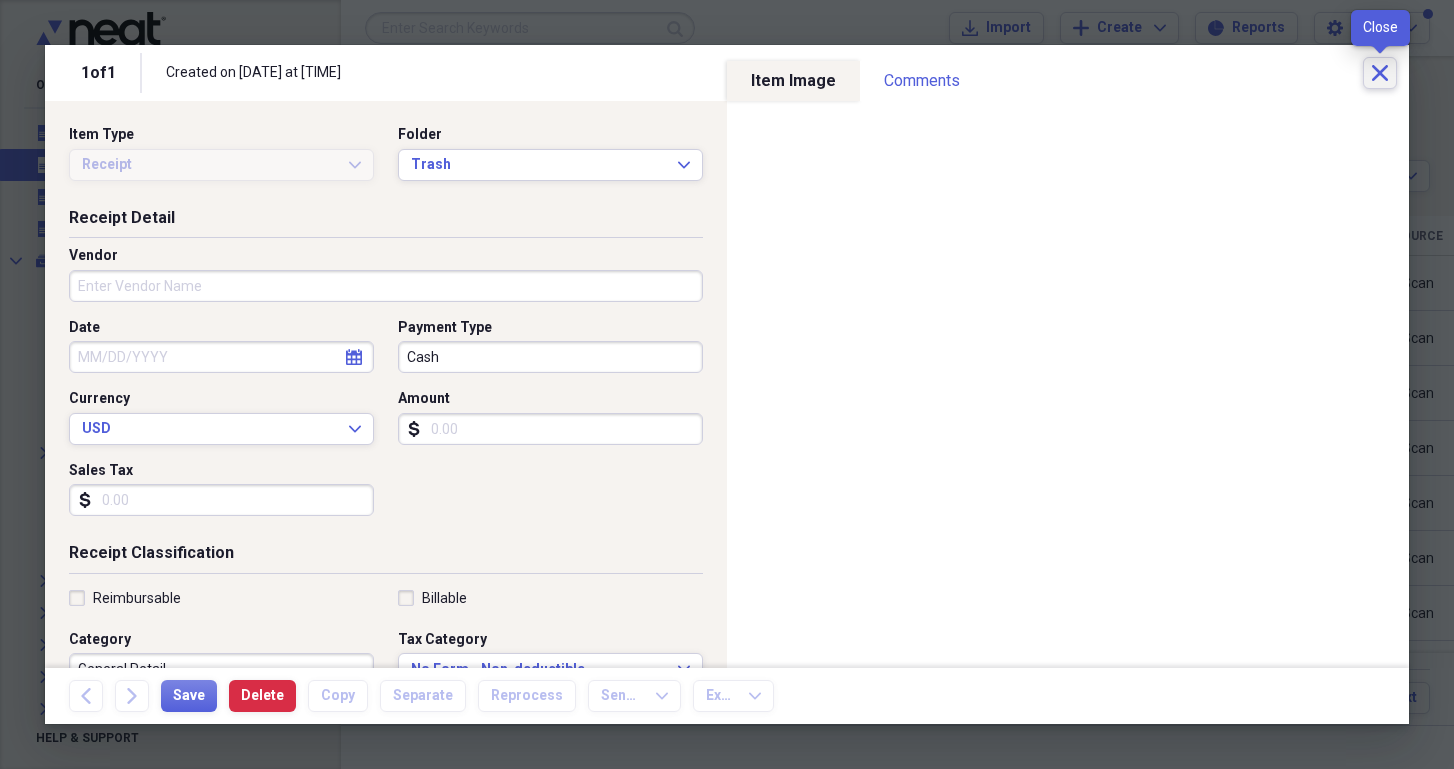 click 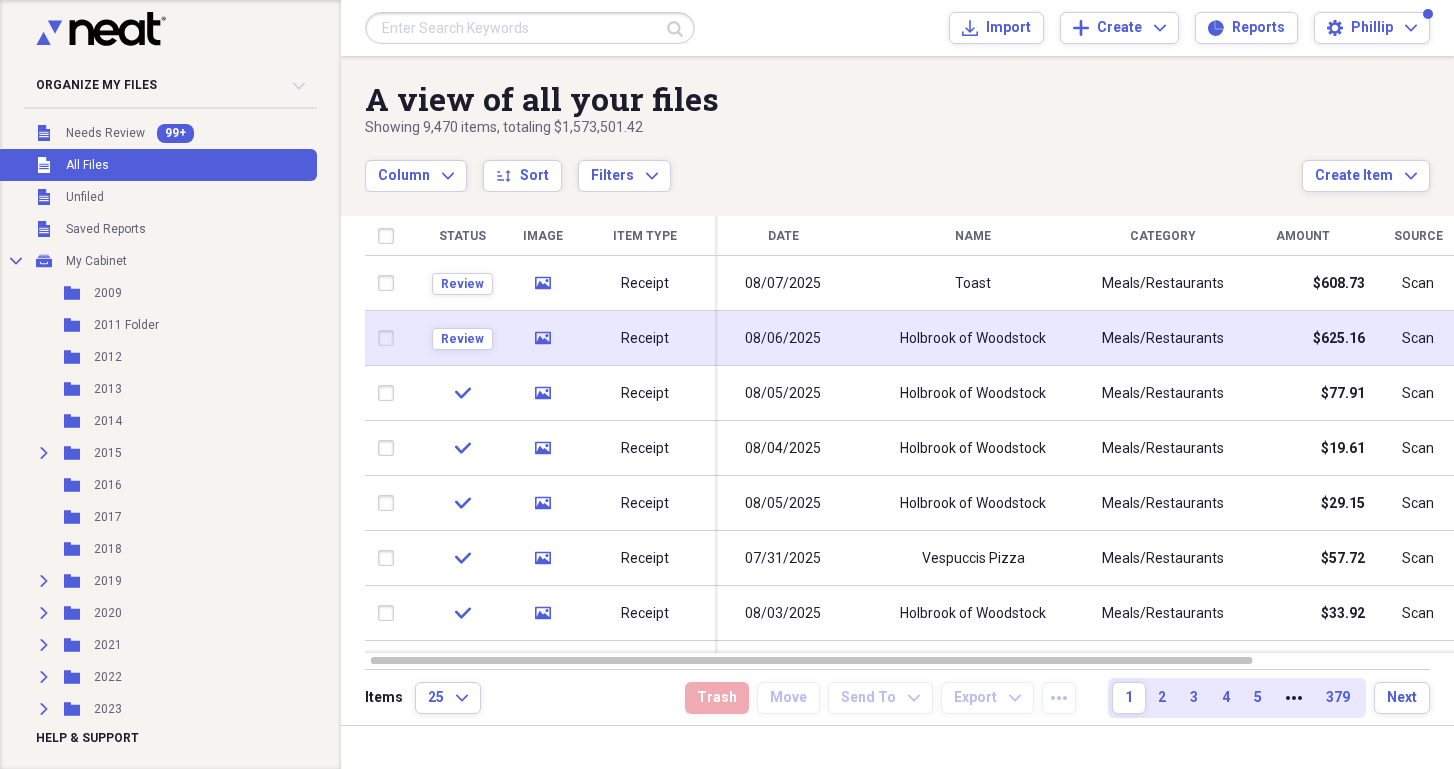 click on "Holbrook of Woodstock" at bounding box center [973, 339] 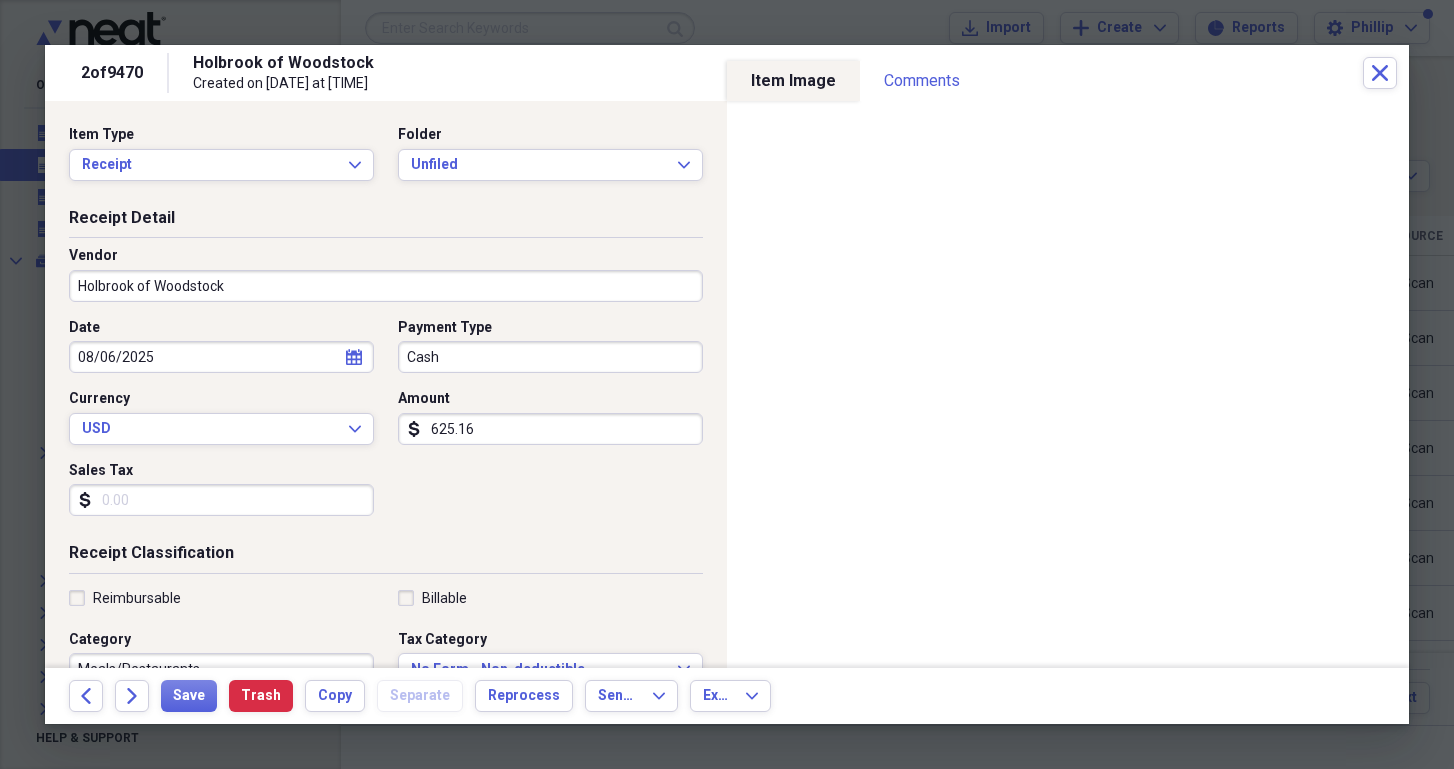 click on "Cash" at bounding box center (550, 357) 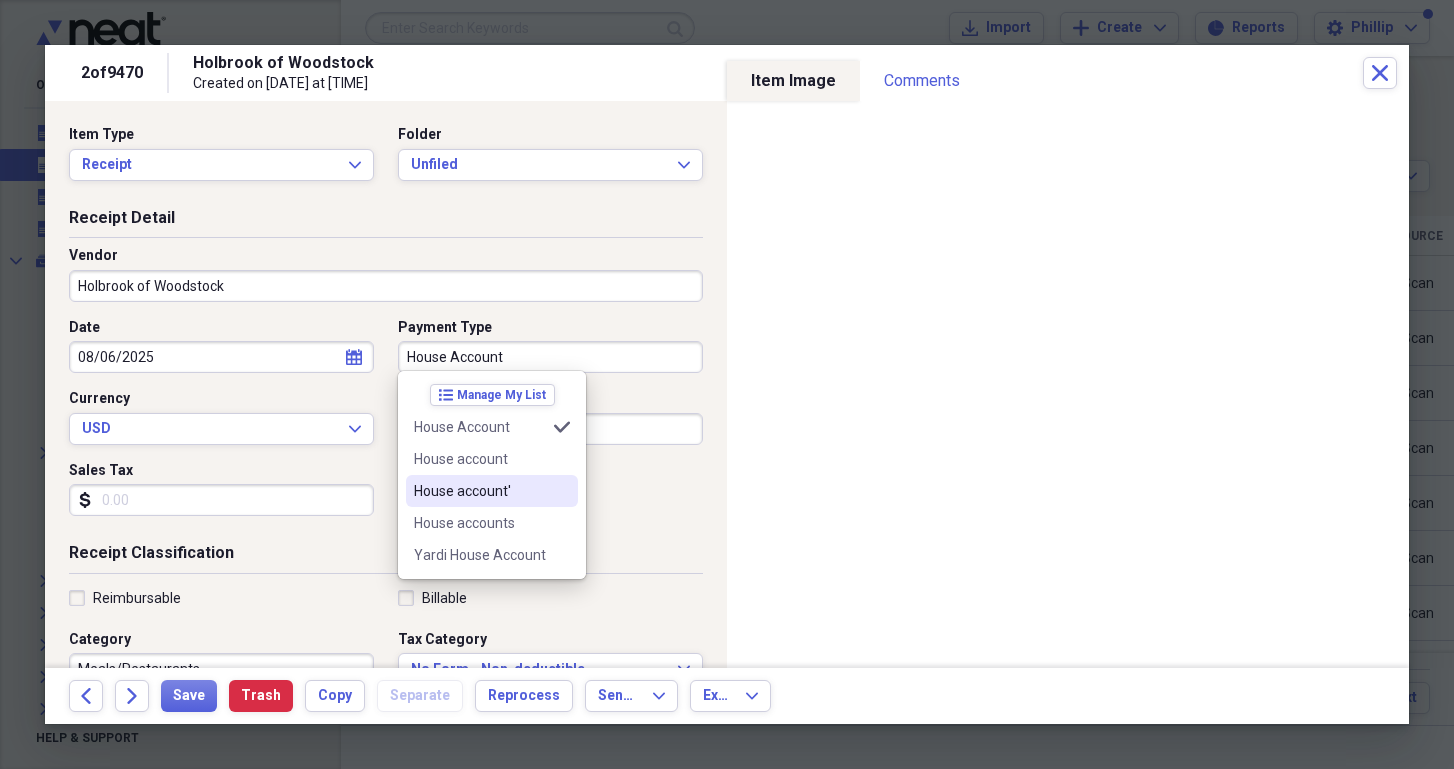 type on "House Account" 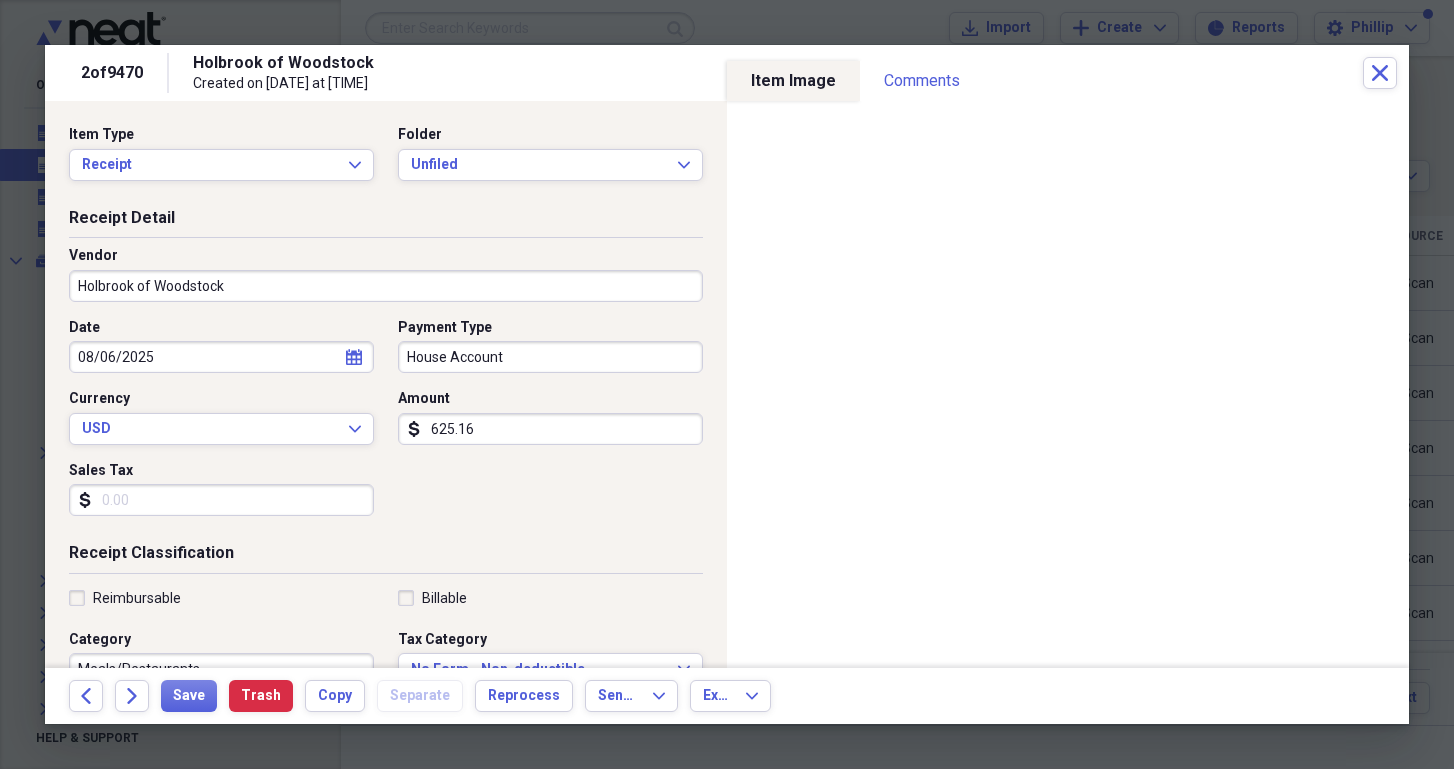 click on "Receipt Detail Vendor Holbrook of Woodstock Date [DATE] calendar Calendar Payment Type House Account Currency USD Expand Amount dollar-sign [PRICE] Sales Tax dollar-sign" at bounding box center [386, 375] 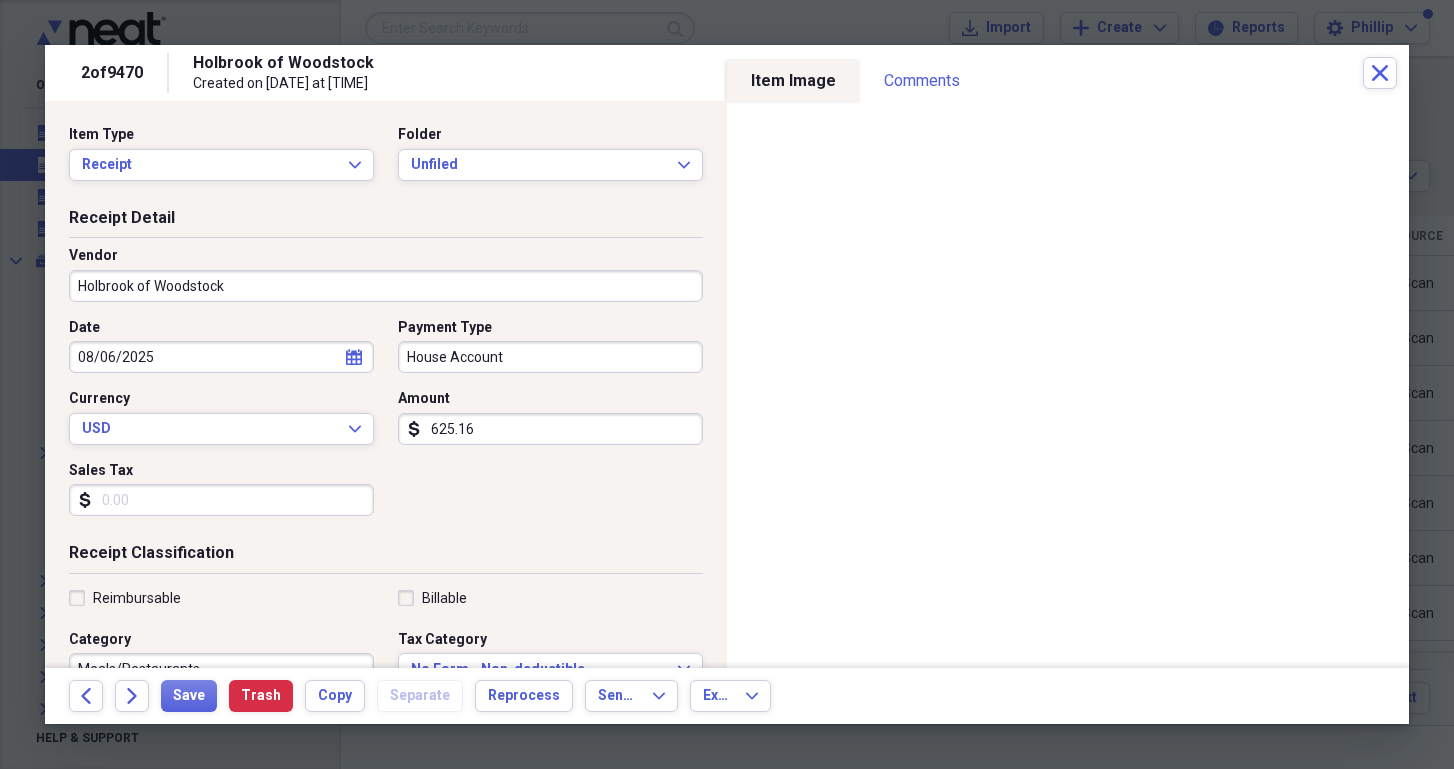 click on "625.16" at bounding box center [550, 429] 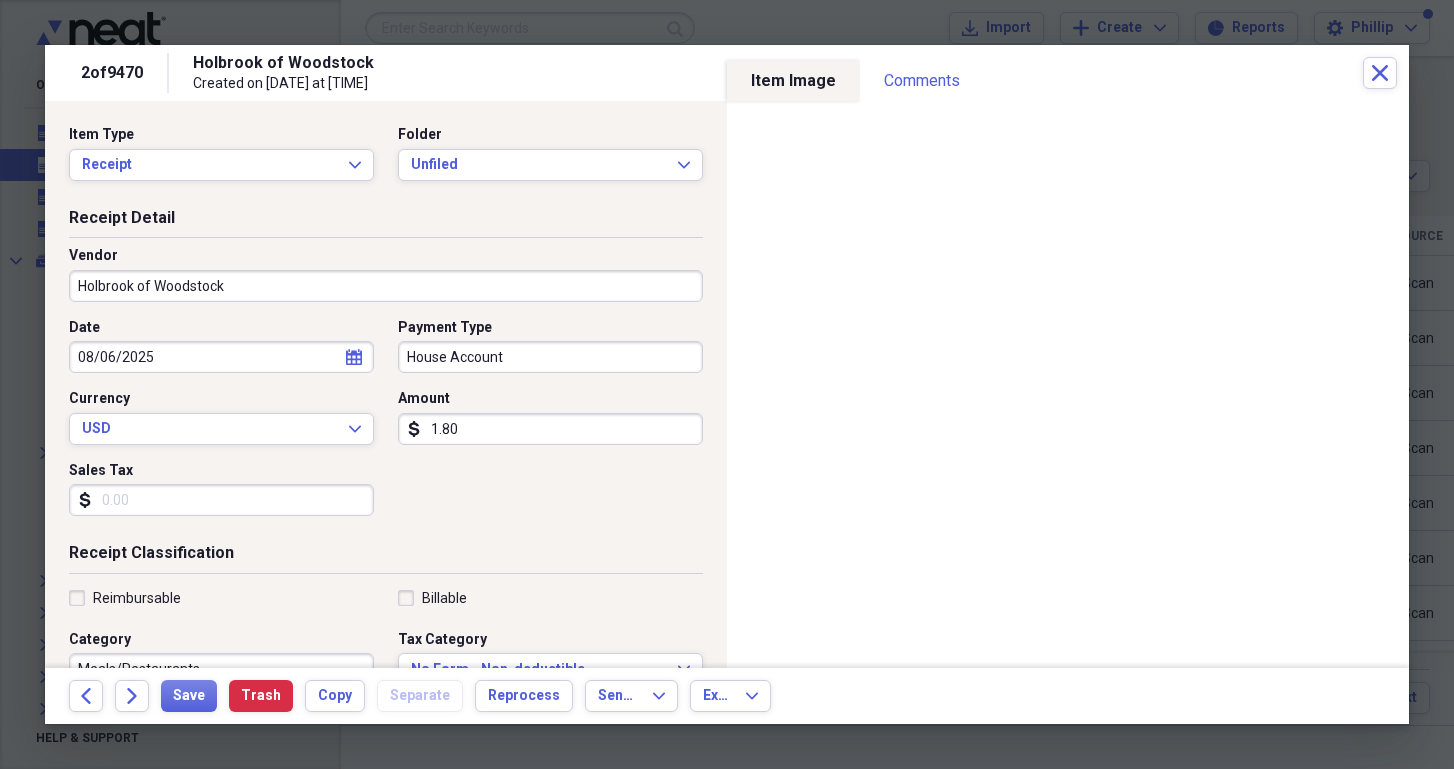 type on "18.03" 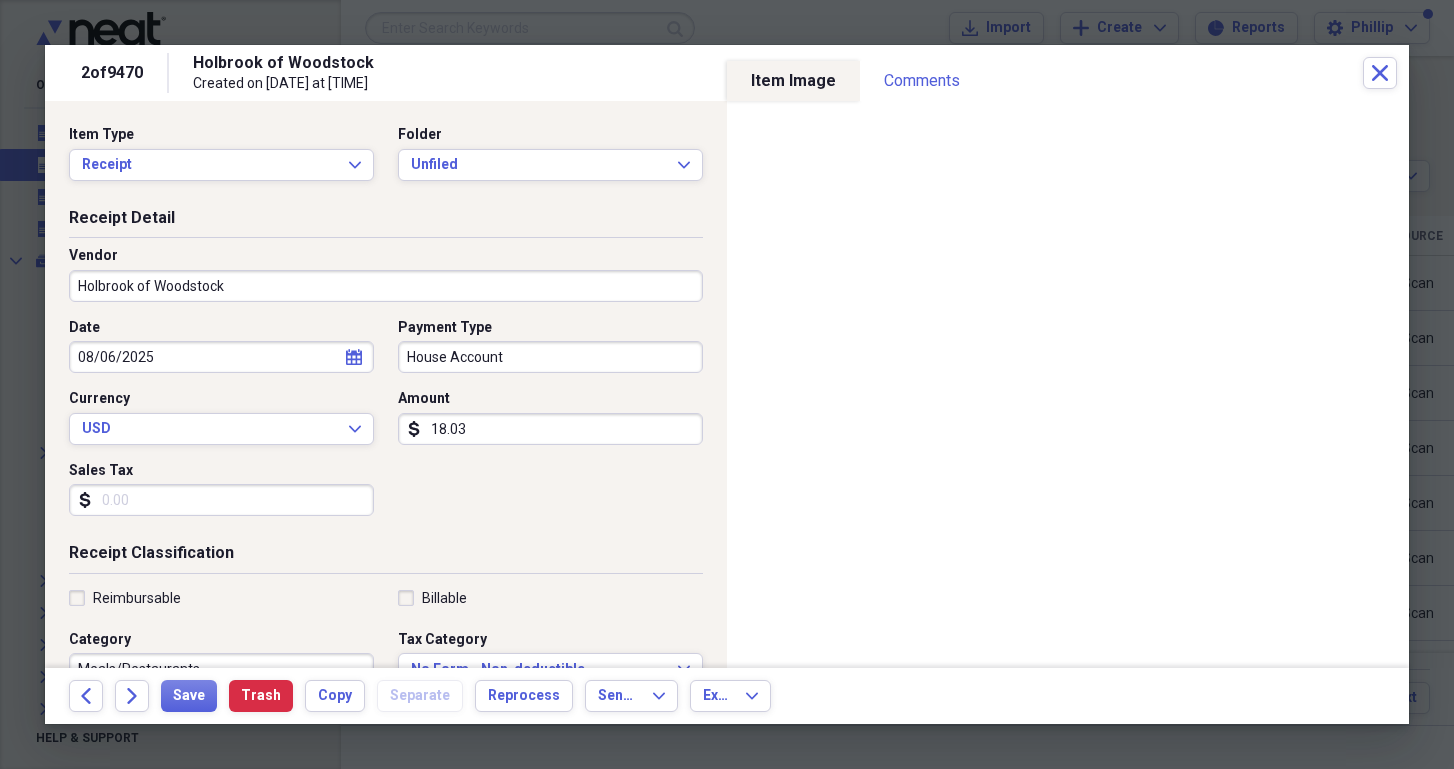 click on "Sales Tax" at bounding box center [221, 500] 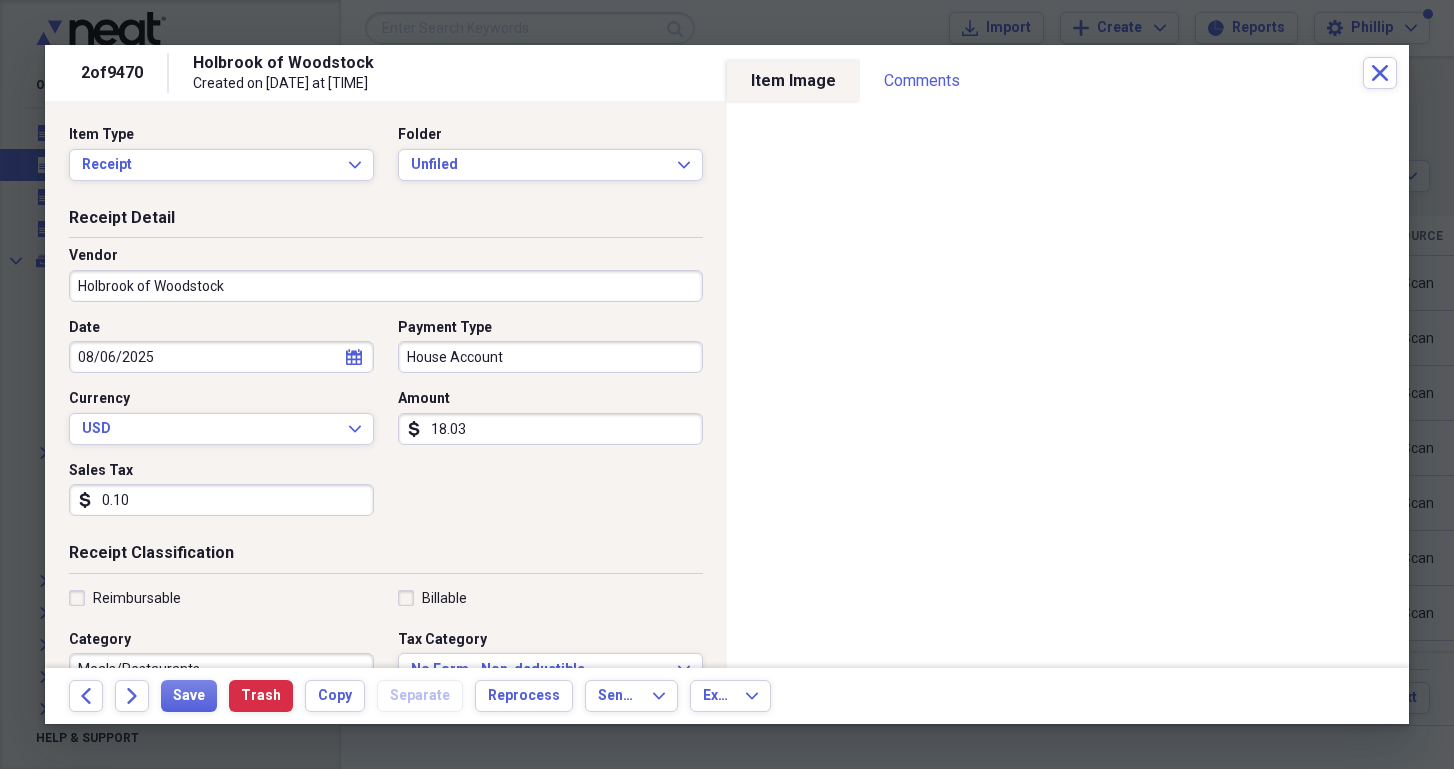 type on "1.03" 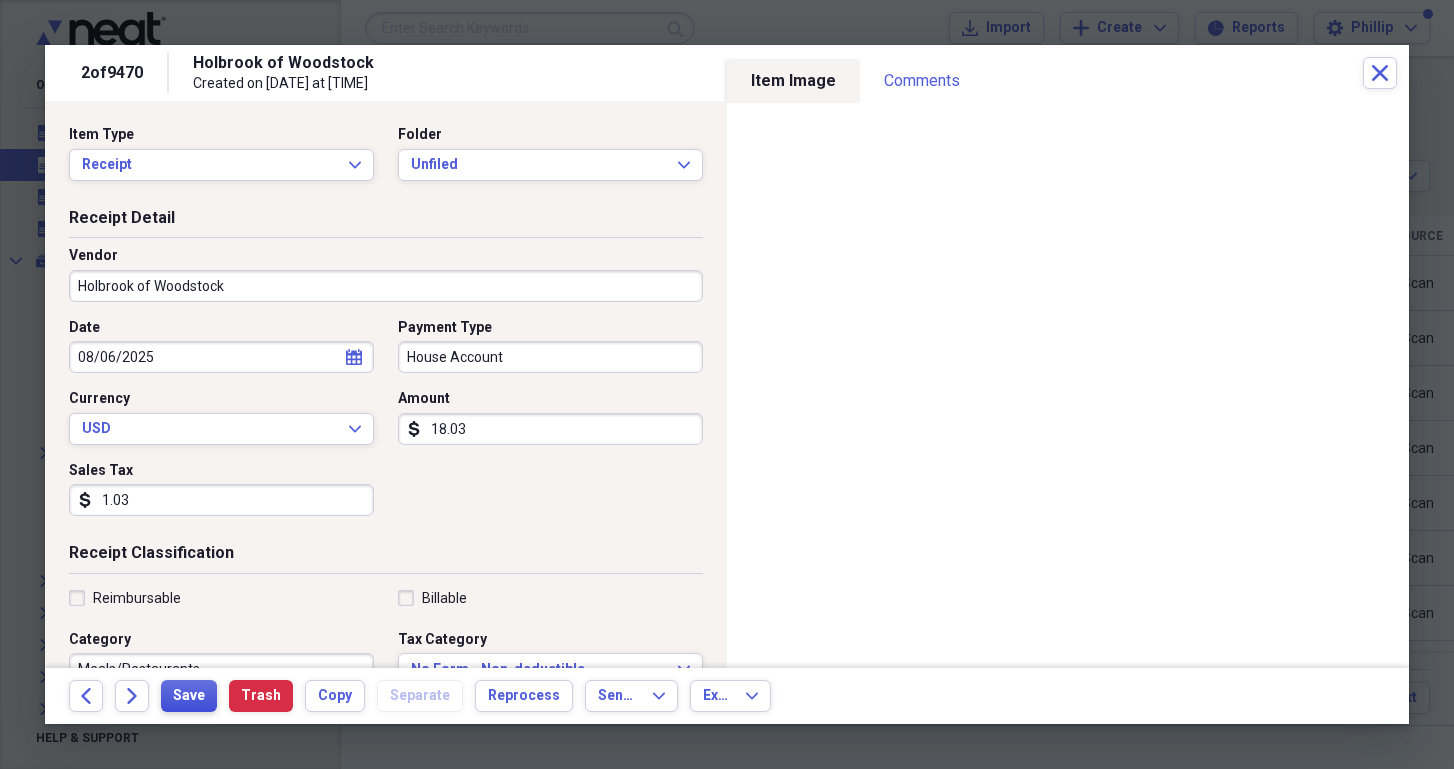 click on "Save" at bounding box center [189, 696] 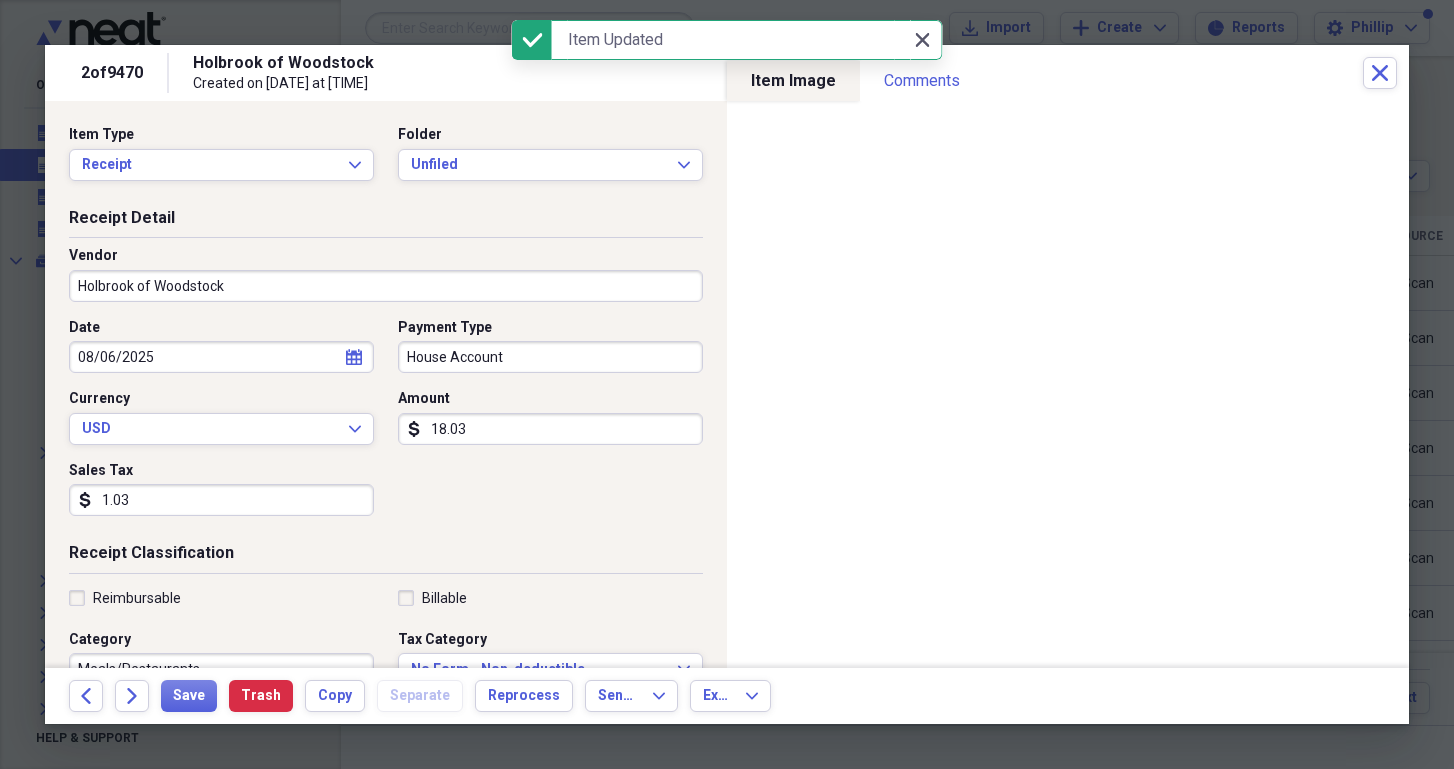 click on "Close" 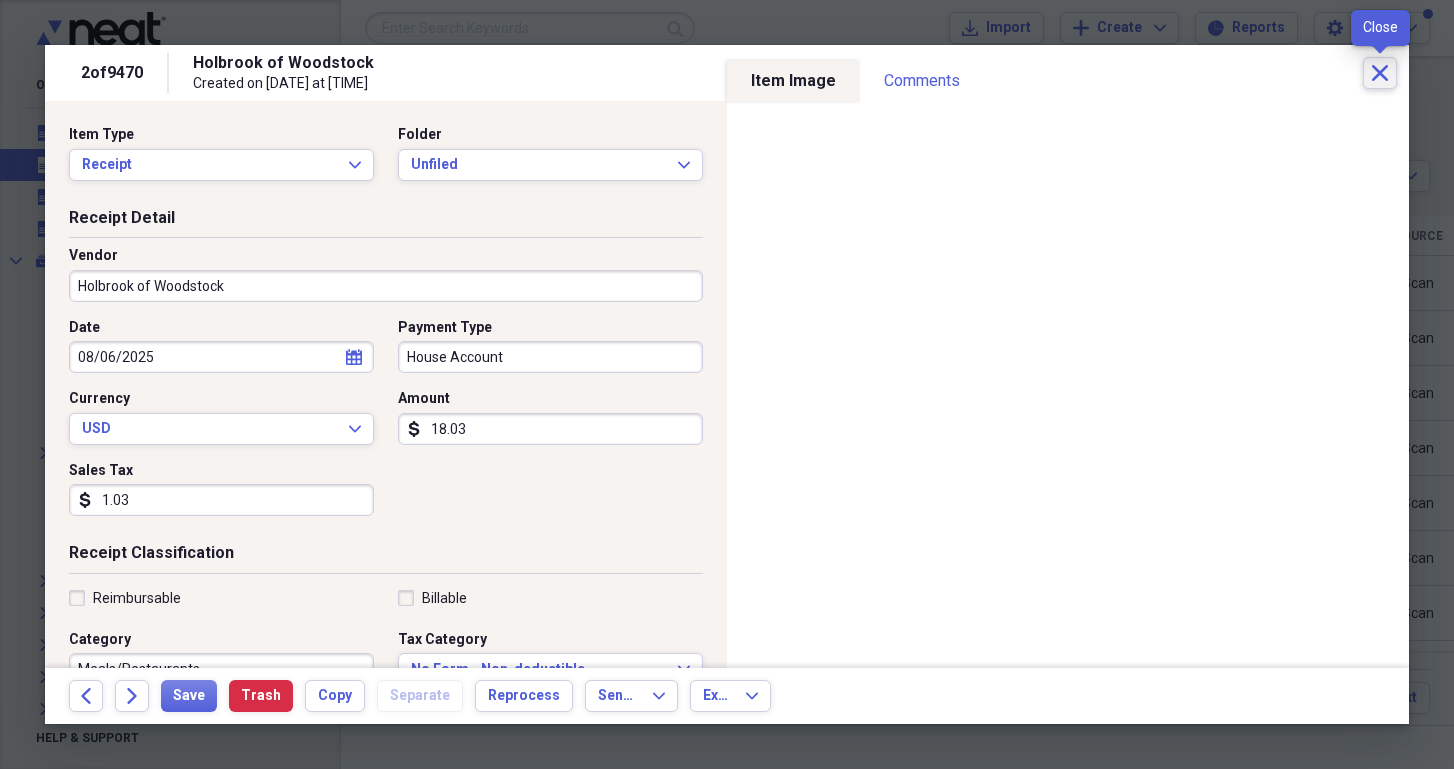 click on "Close" 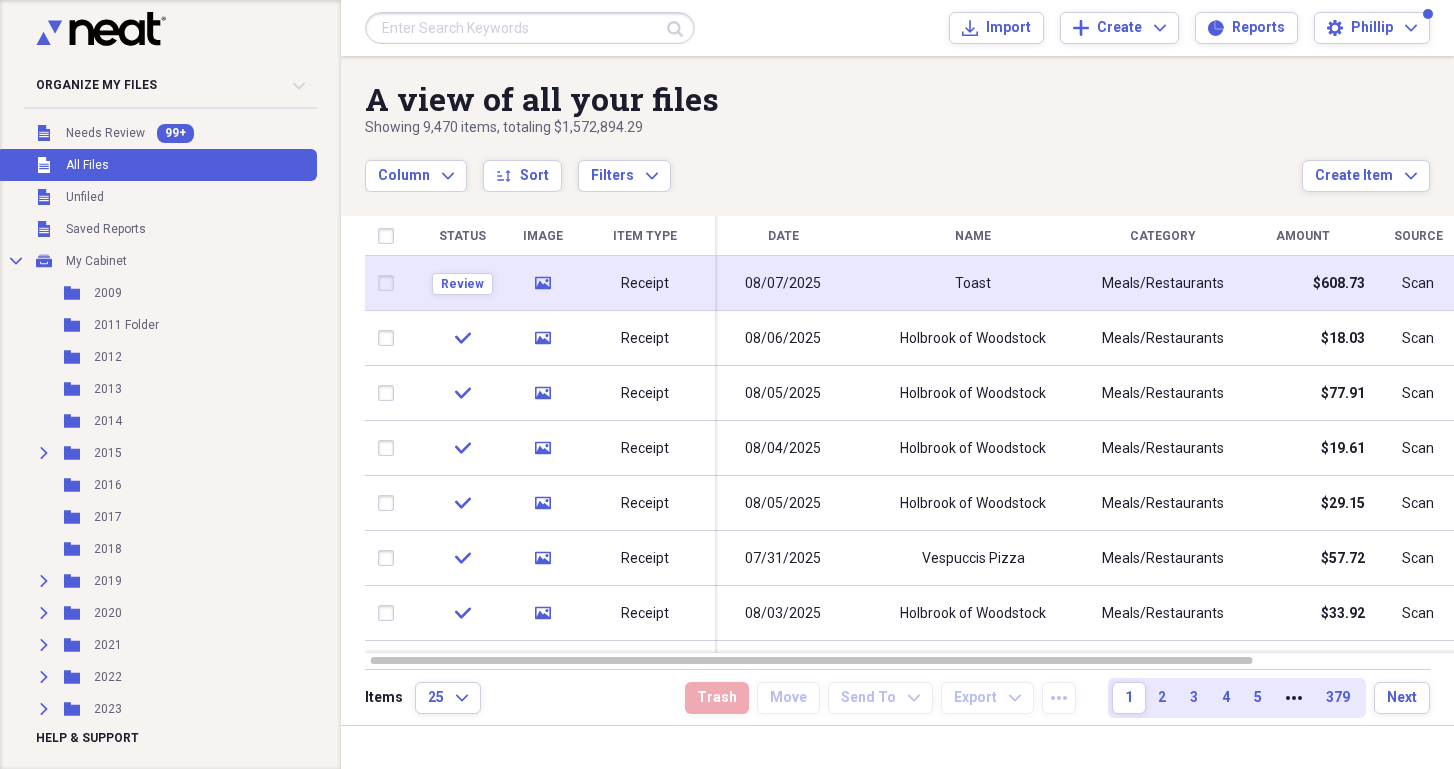 click on "Toast" at bounding box center [973, 283] 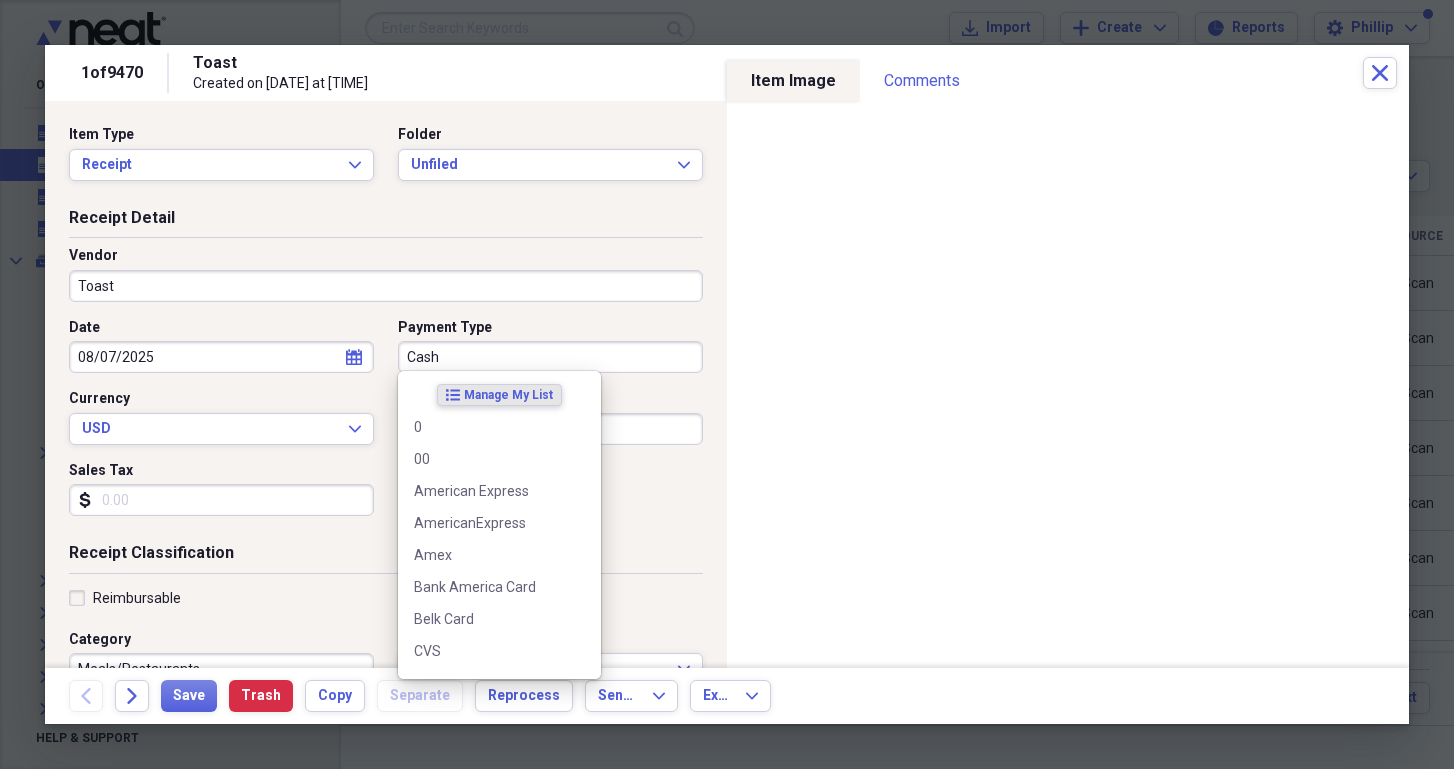 click on "Cash" at bounding box center [550, 357] 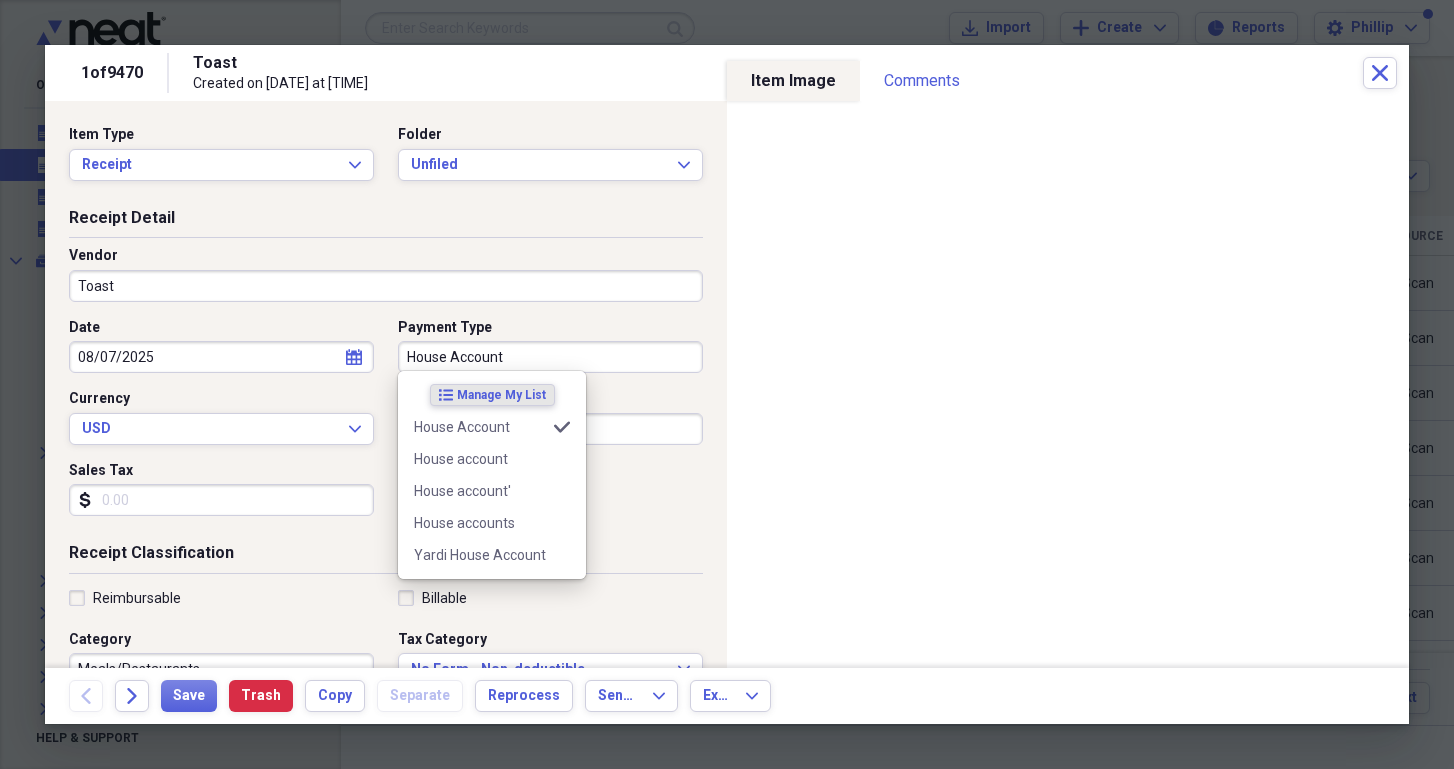 type on "House Account" 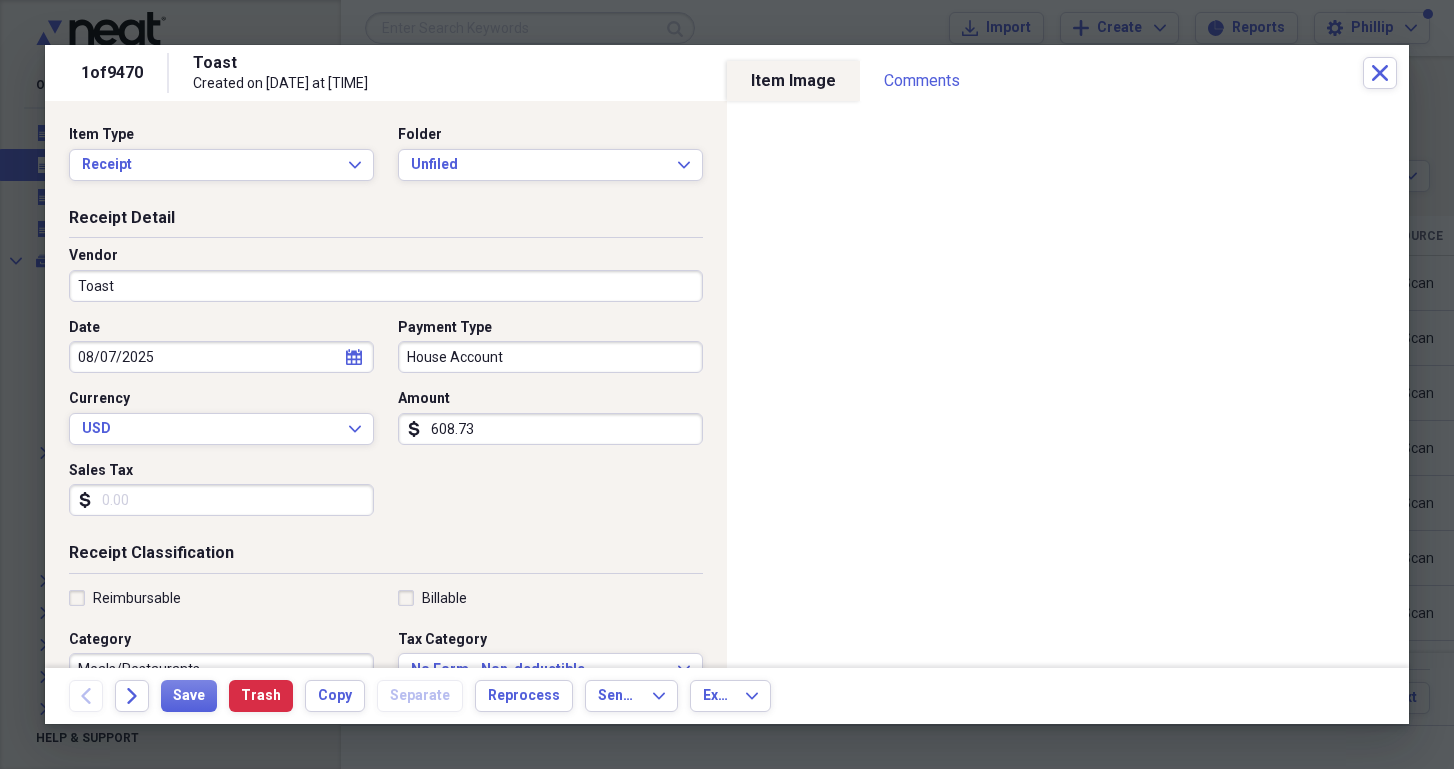 click on "Date [DATE] calendar Calendar Payment Type House Account Currency USD Expand Amount dollar-sign 608.73 Sales Tax dollar-sign" at bounding box center [386, 425] 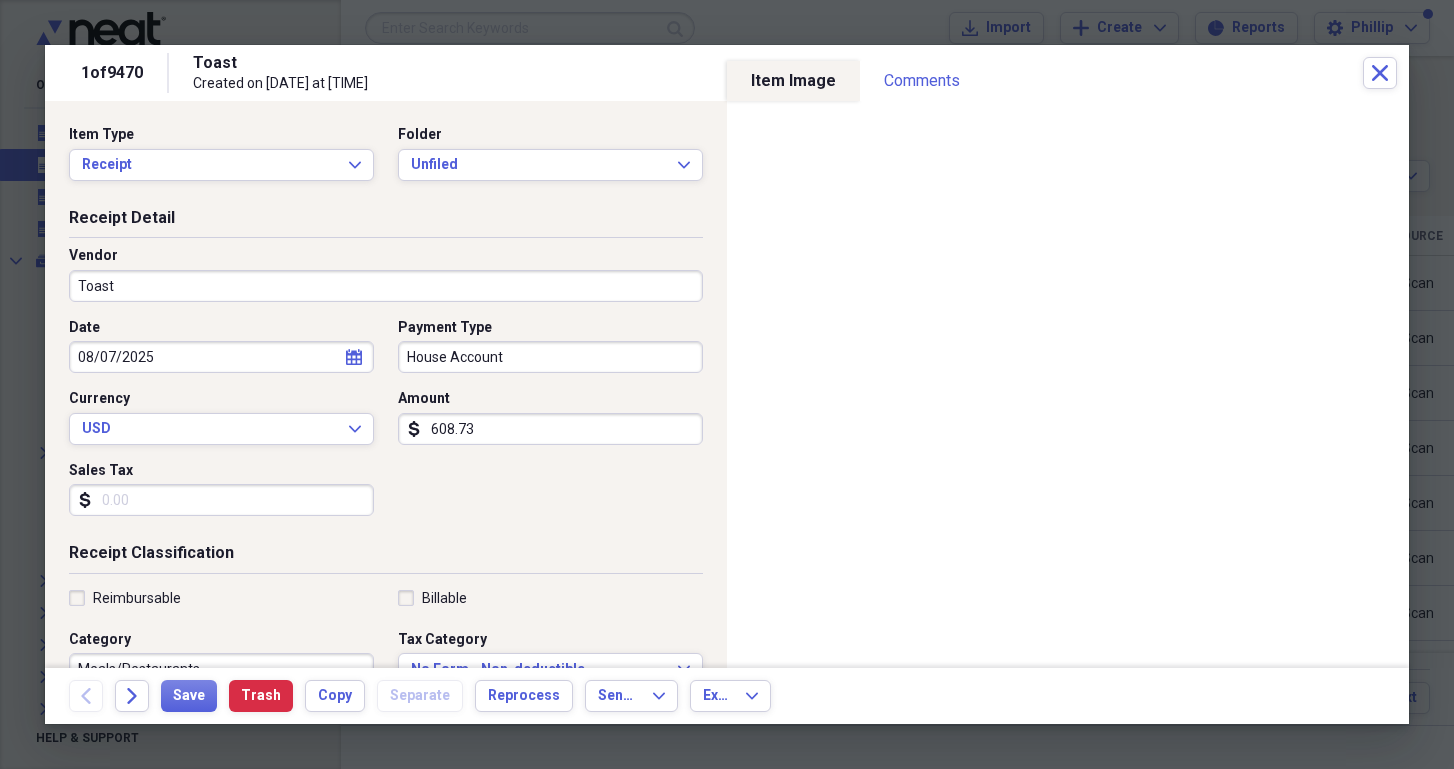 click on "608.73" at bounding box center (550, 429) 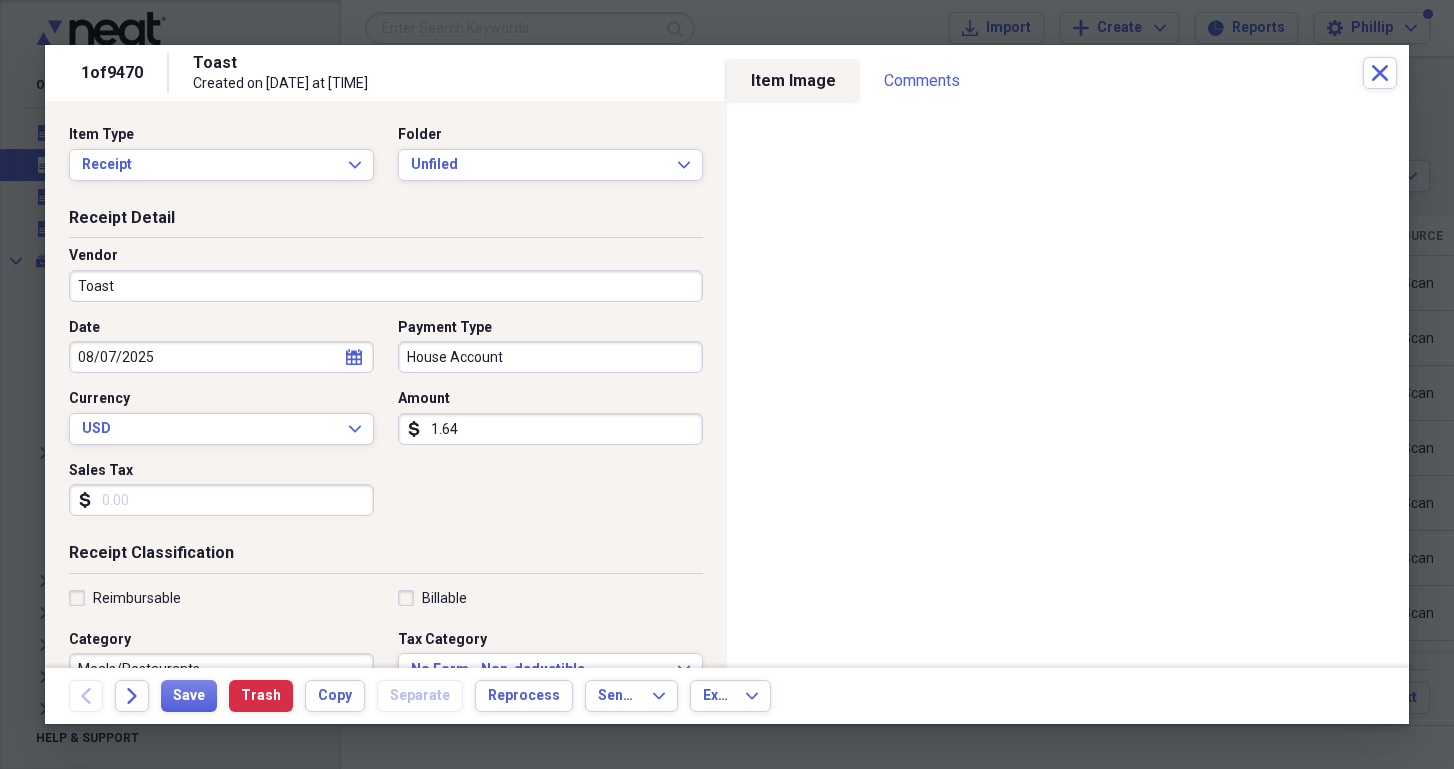 type on "16.43" 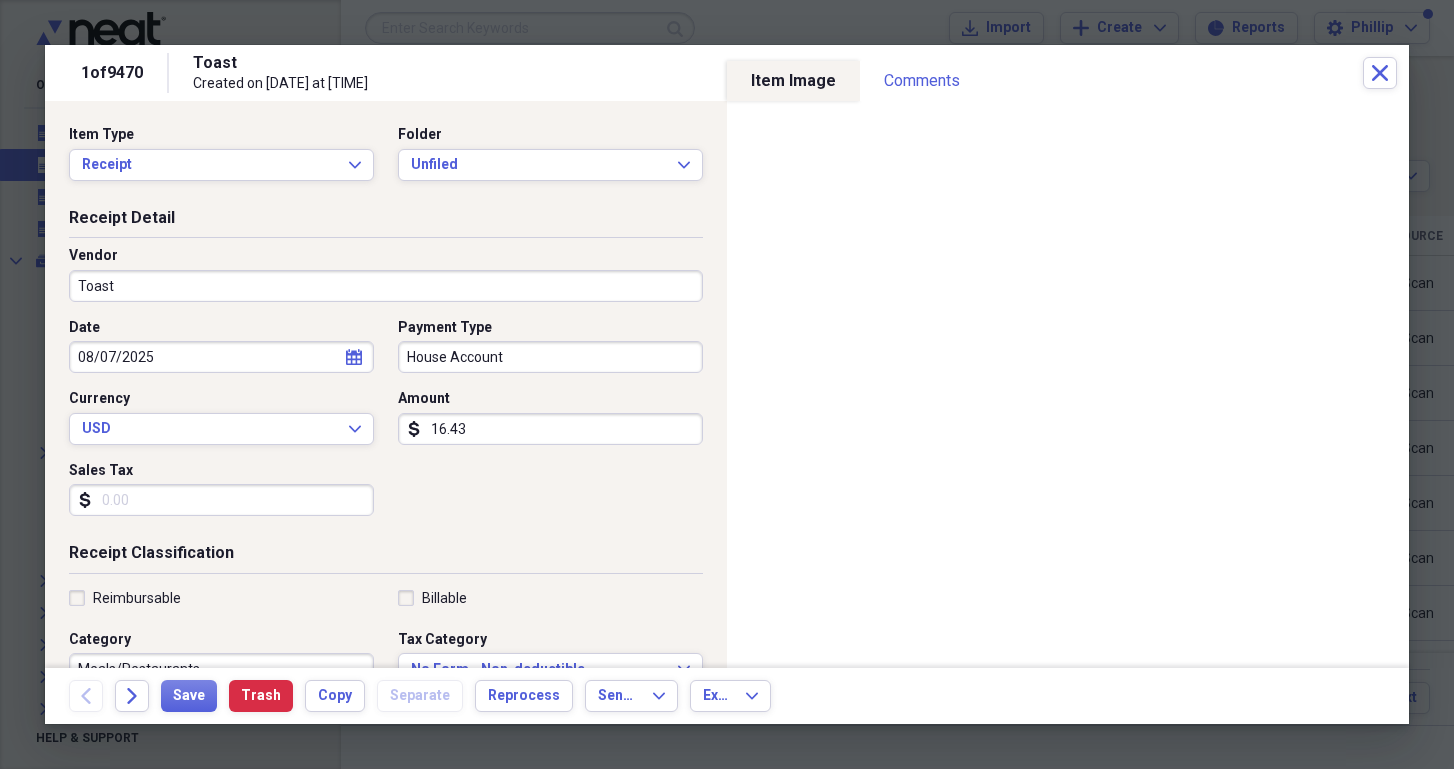 click on "Sales Tax" at bounding box center (221, 500) 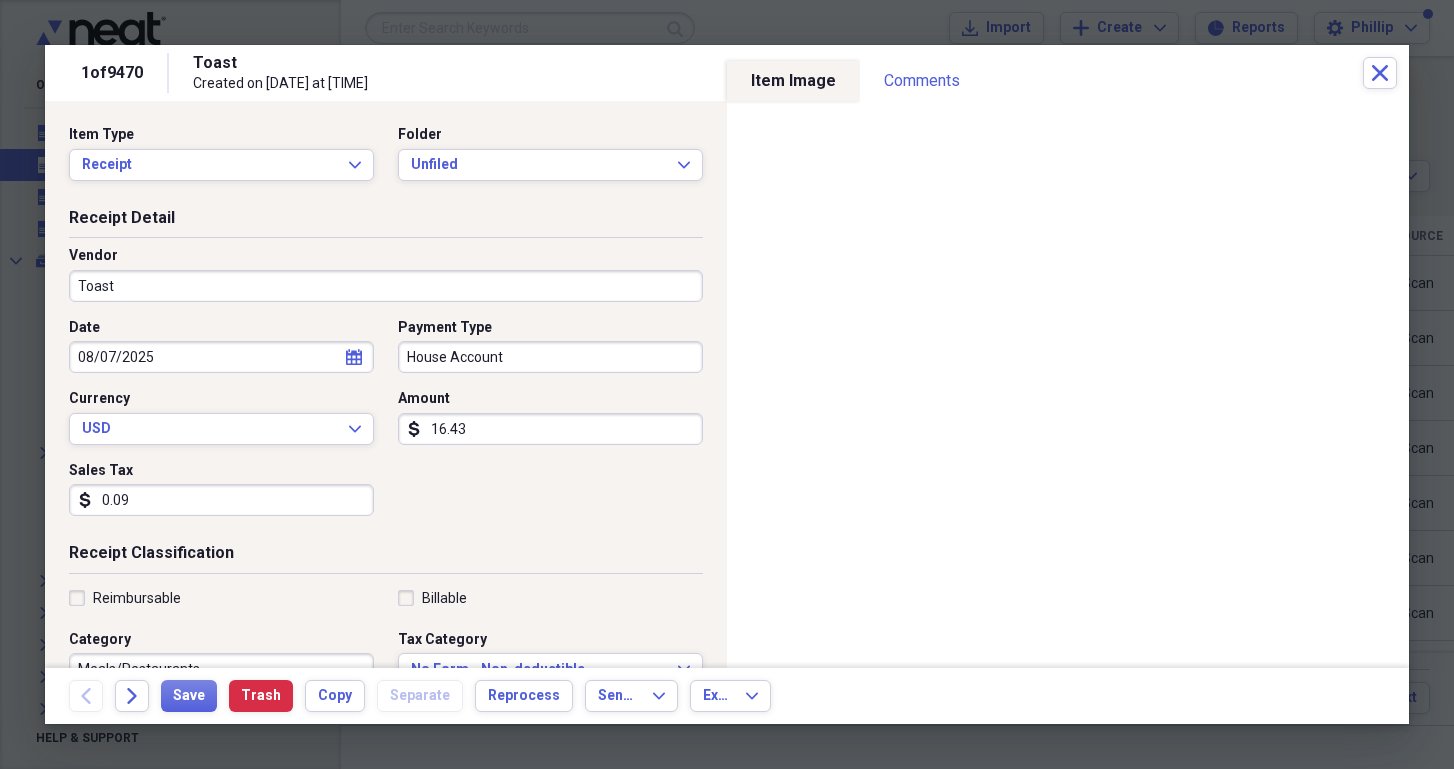 type on "0.93" 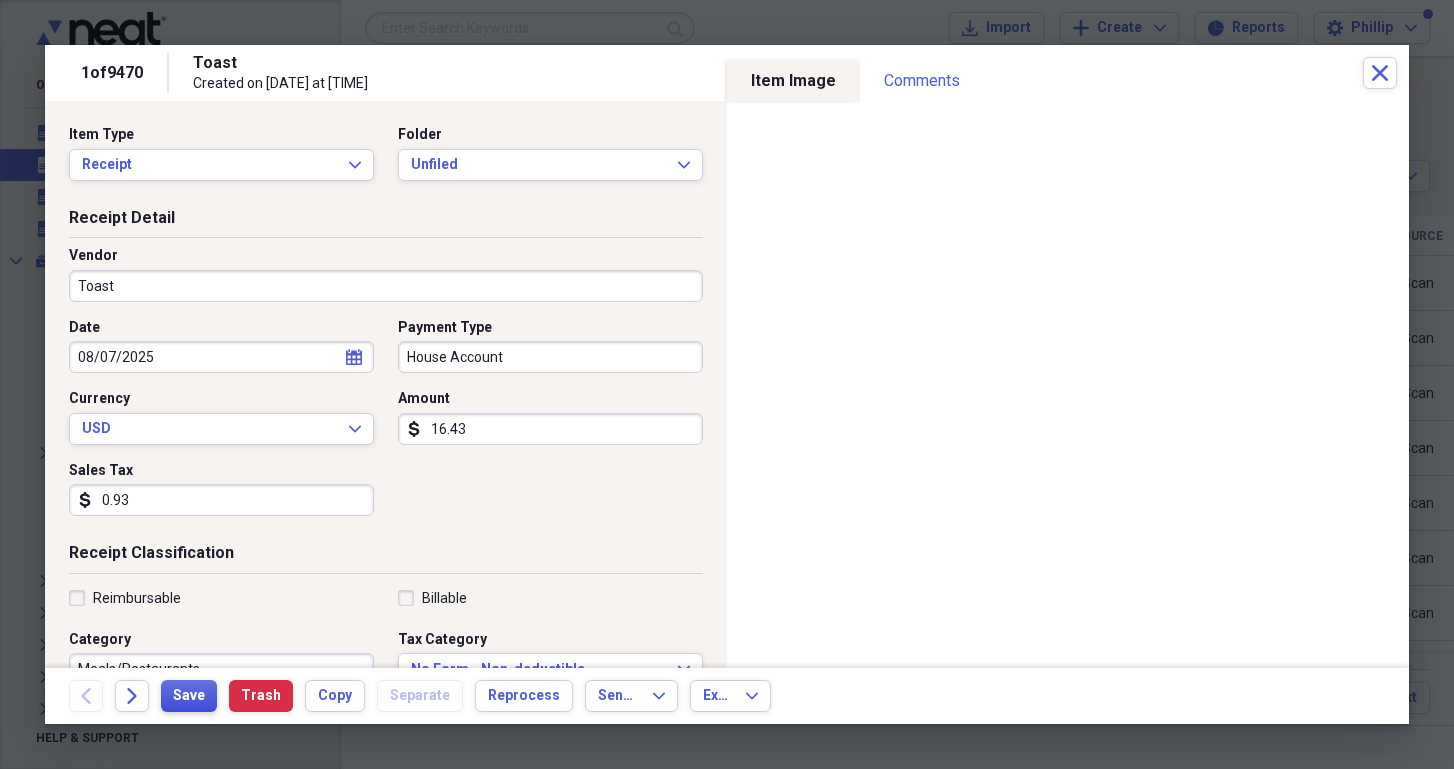 click on "Save" at bounding box center (189, 696) 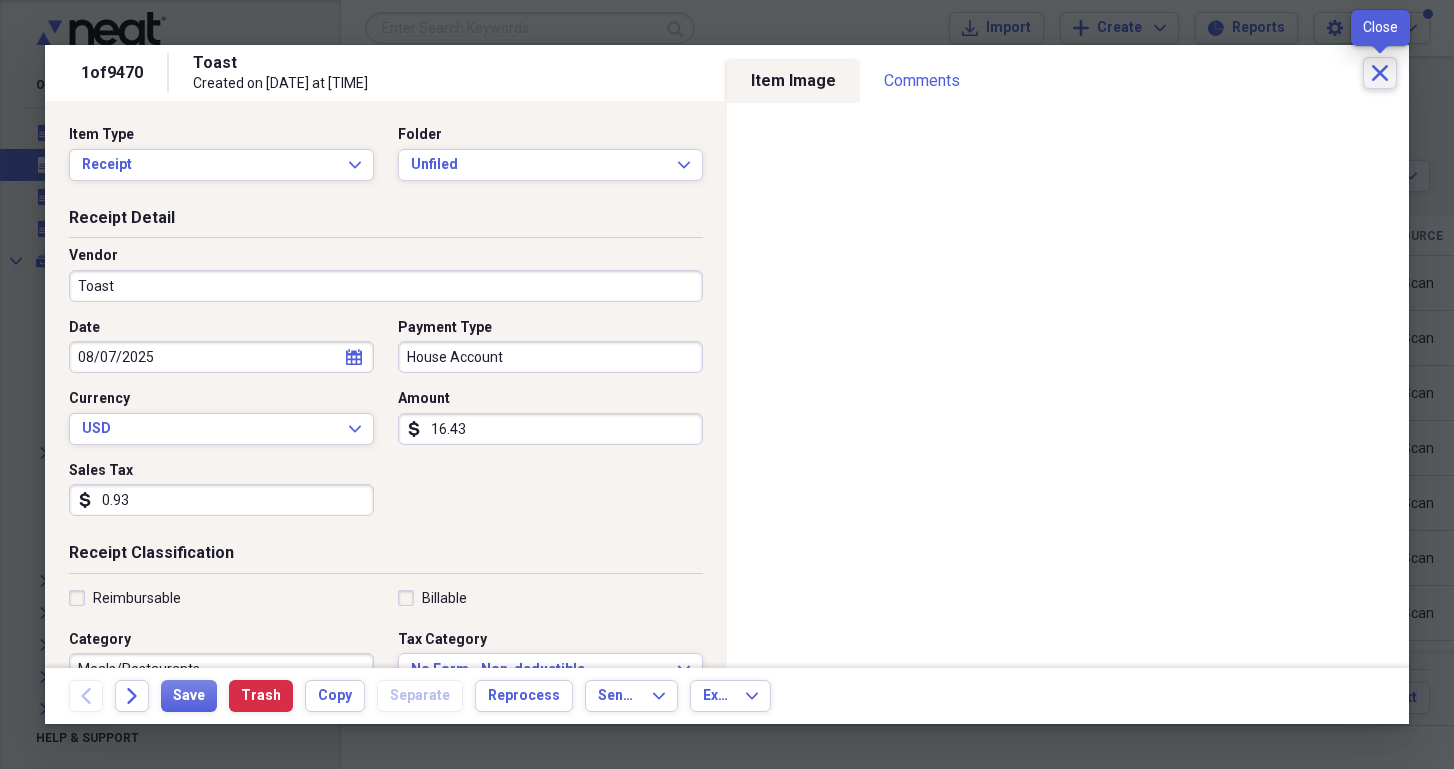 click on "Close" at bounding box center [1380, 73] 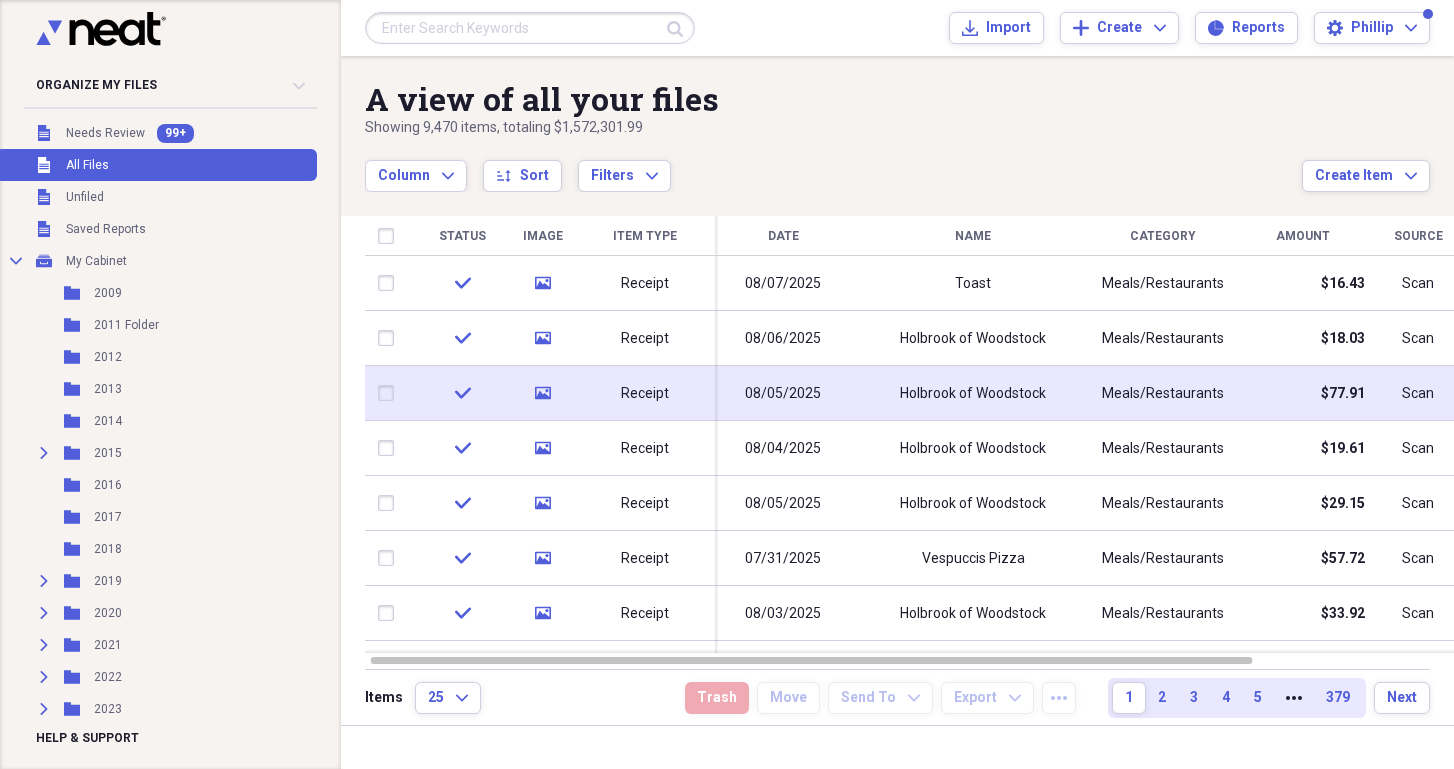 click on "Meals/Restaurants" at bounding box center [1163, 393] 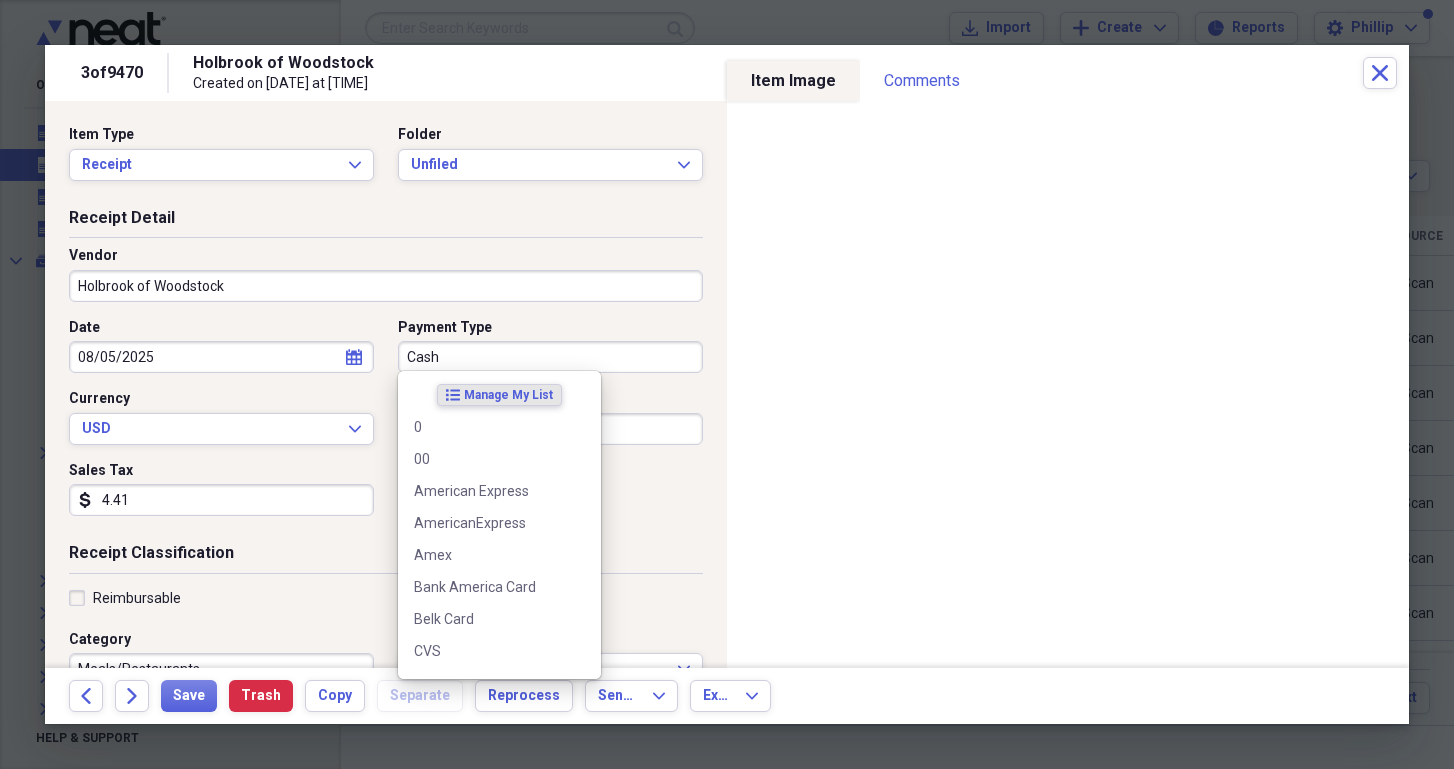 click on "Cash" at bounding box center (550, 357) 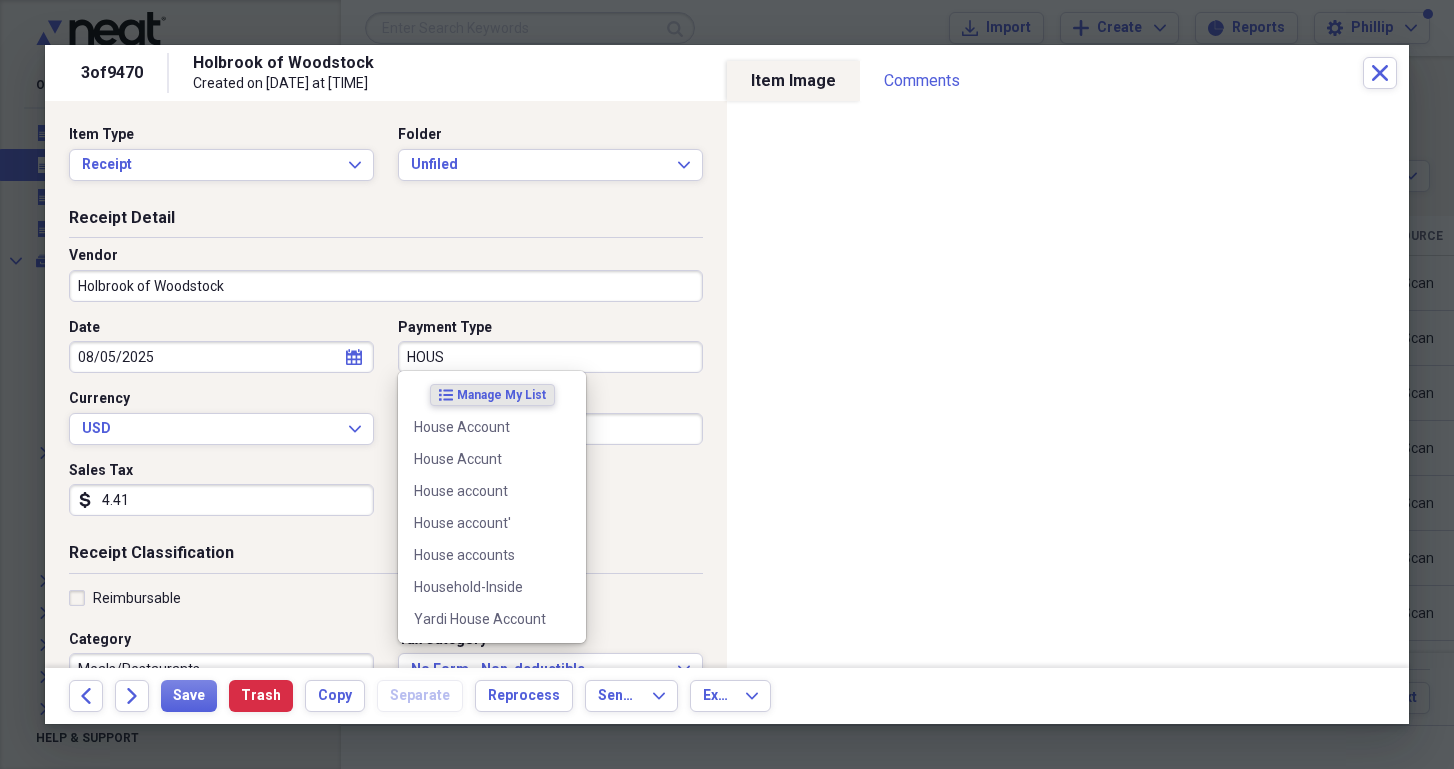 type on "HOUS" 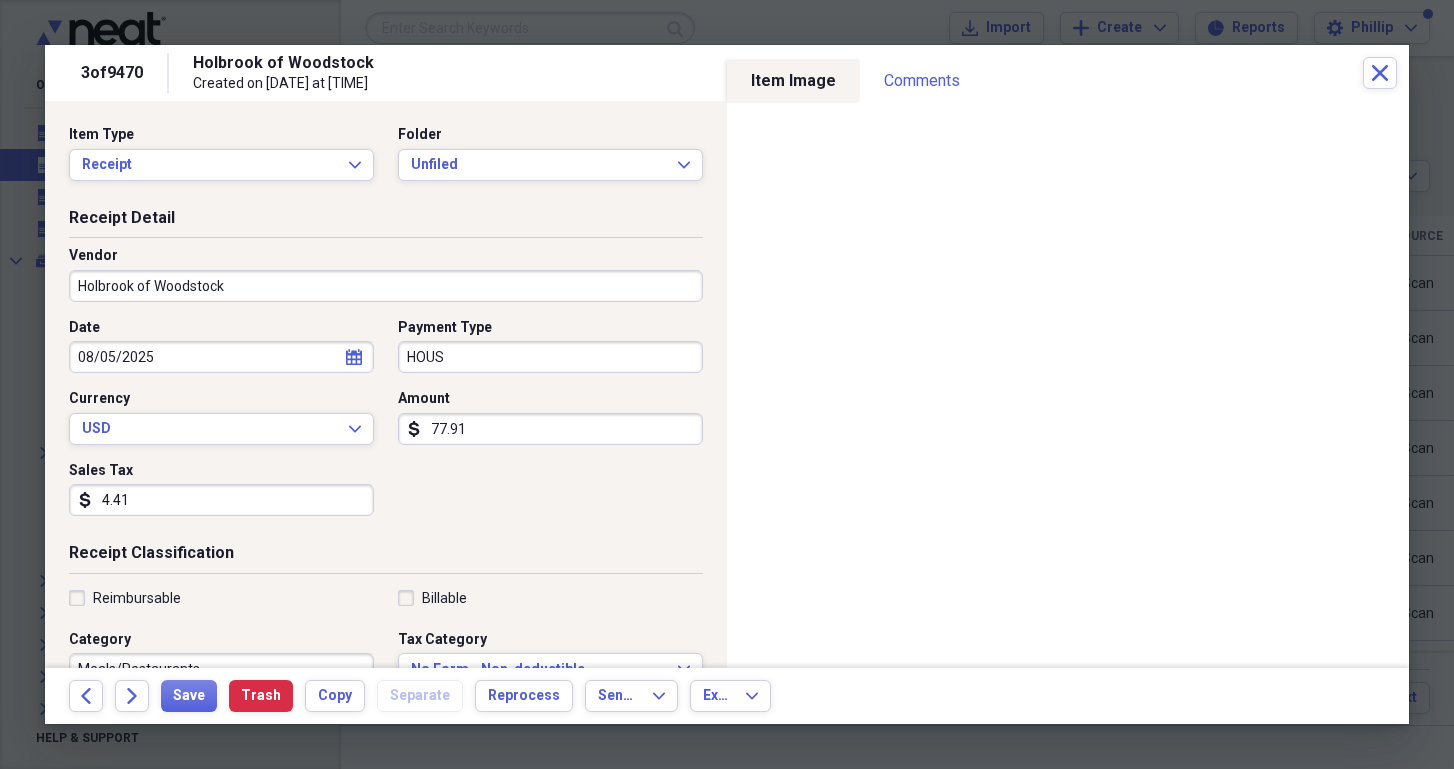 type on "77.91" 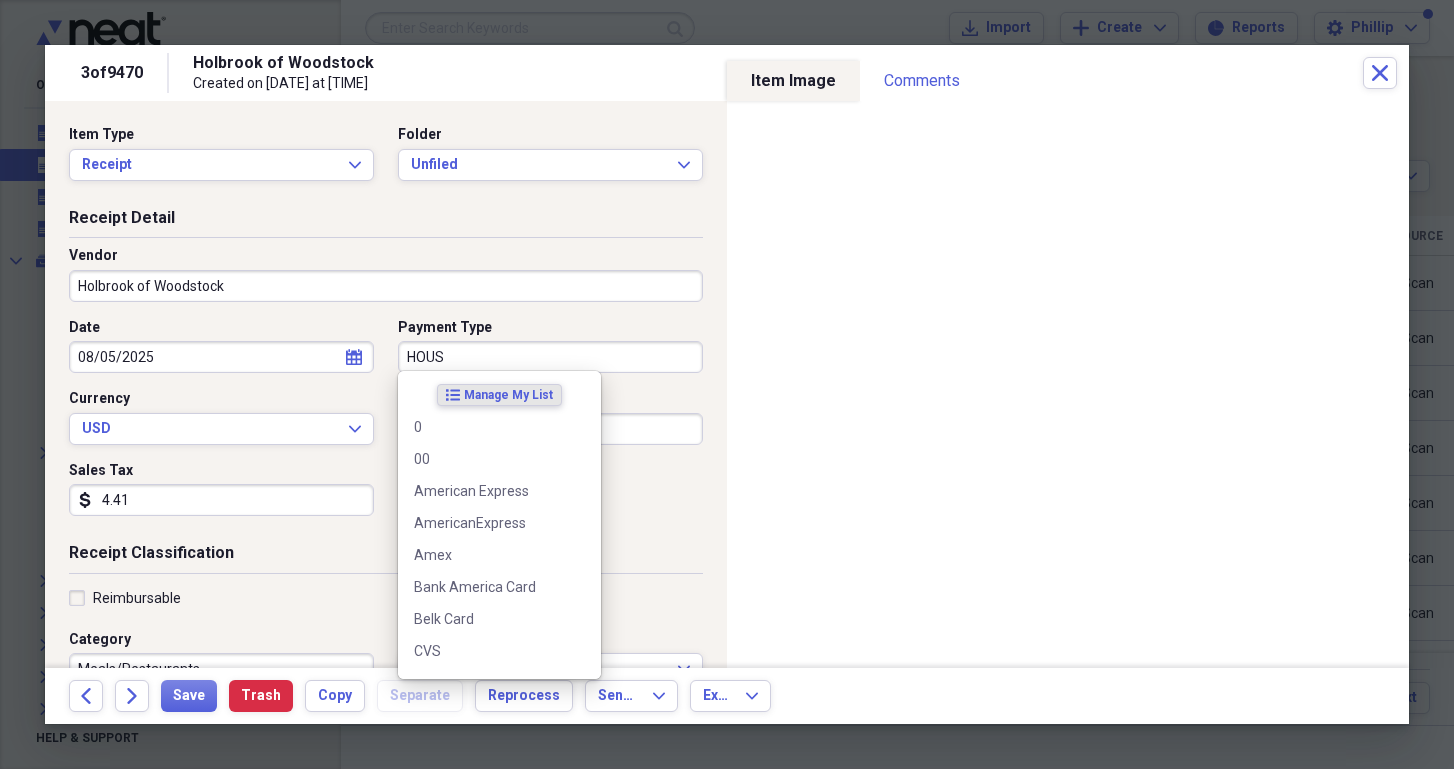 click on "HOUS" at bounding box center [550, 357] 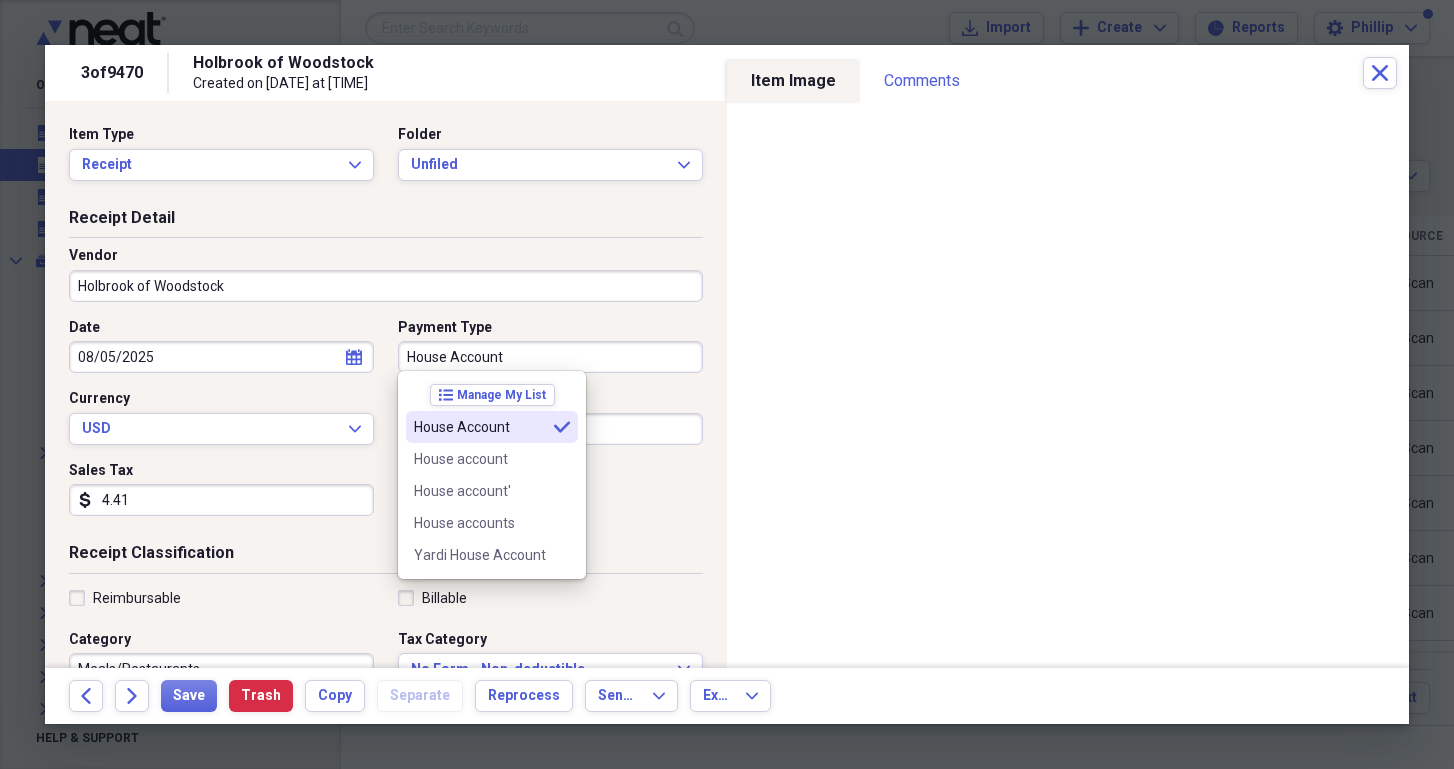 type on "House Account" 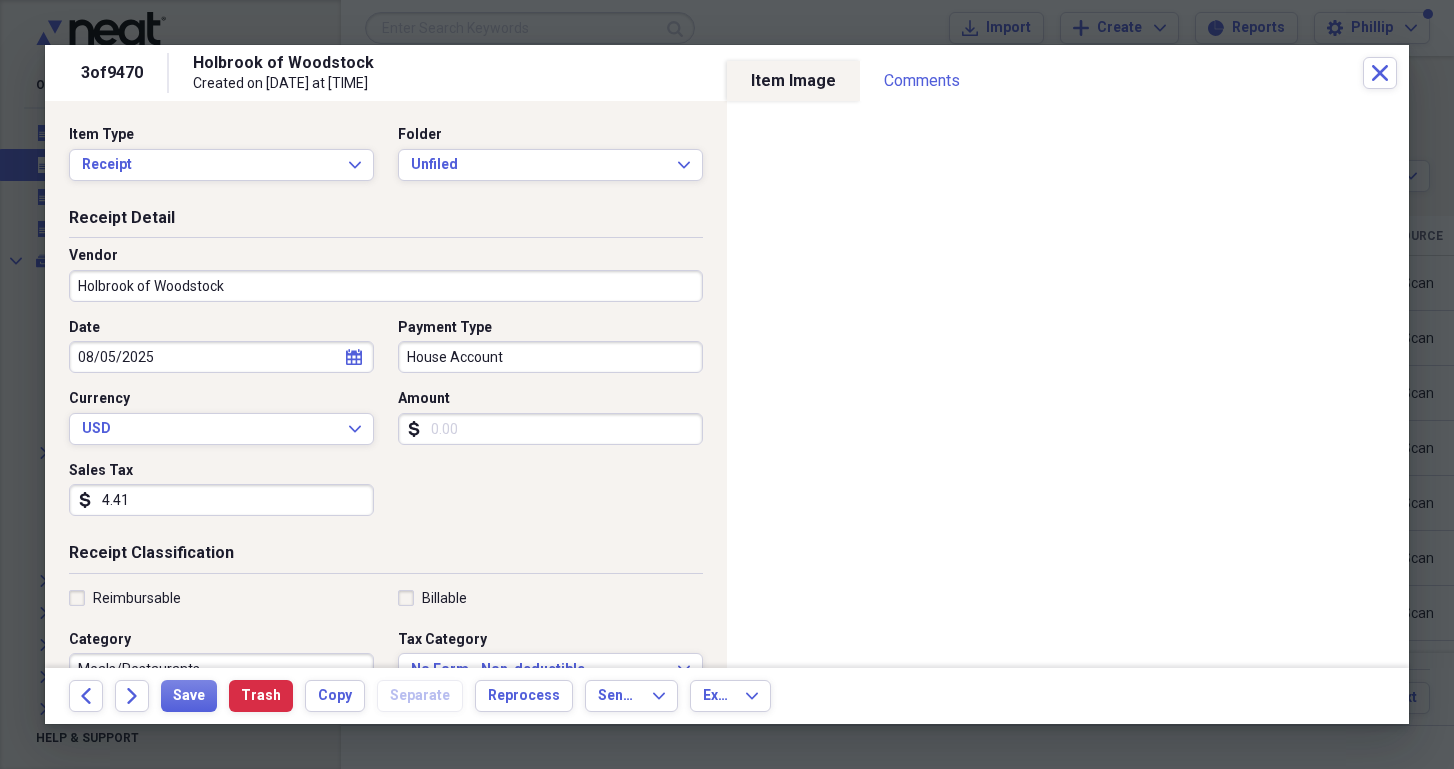 click on "Amount" at bounding box center [550, 429] 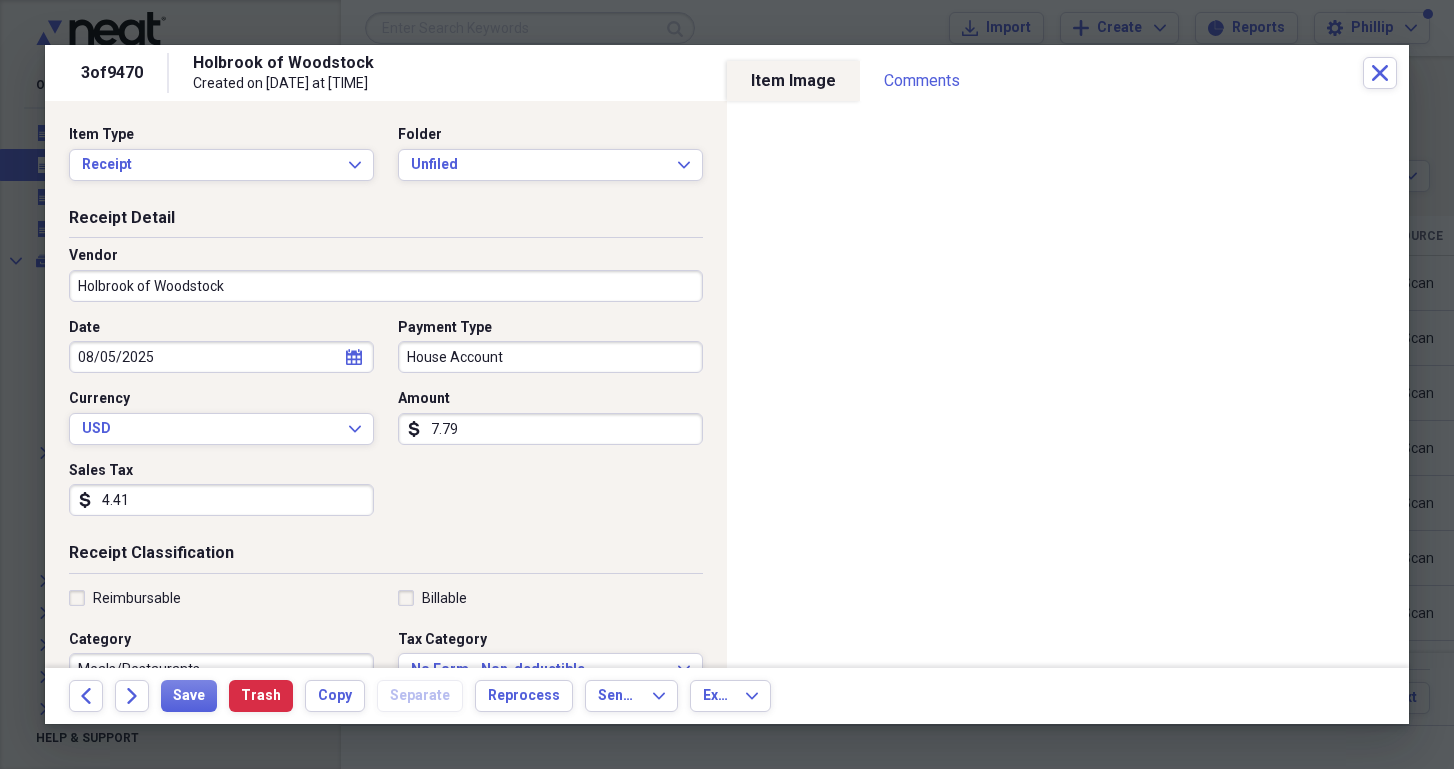 type on "77.91" 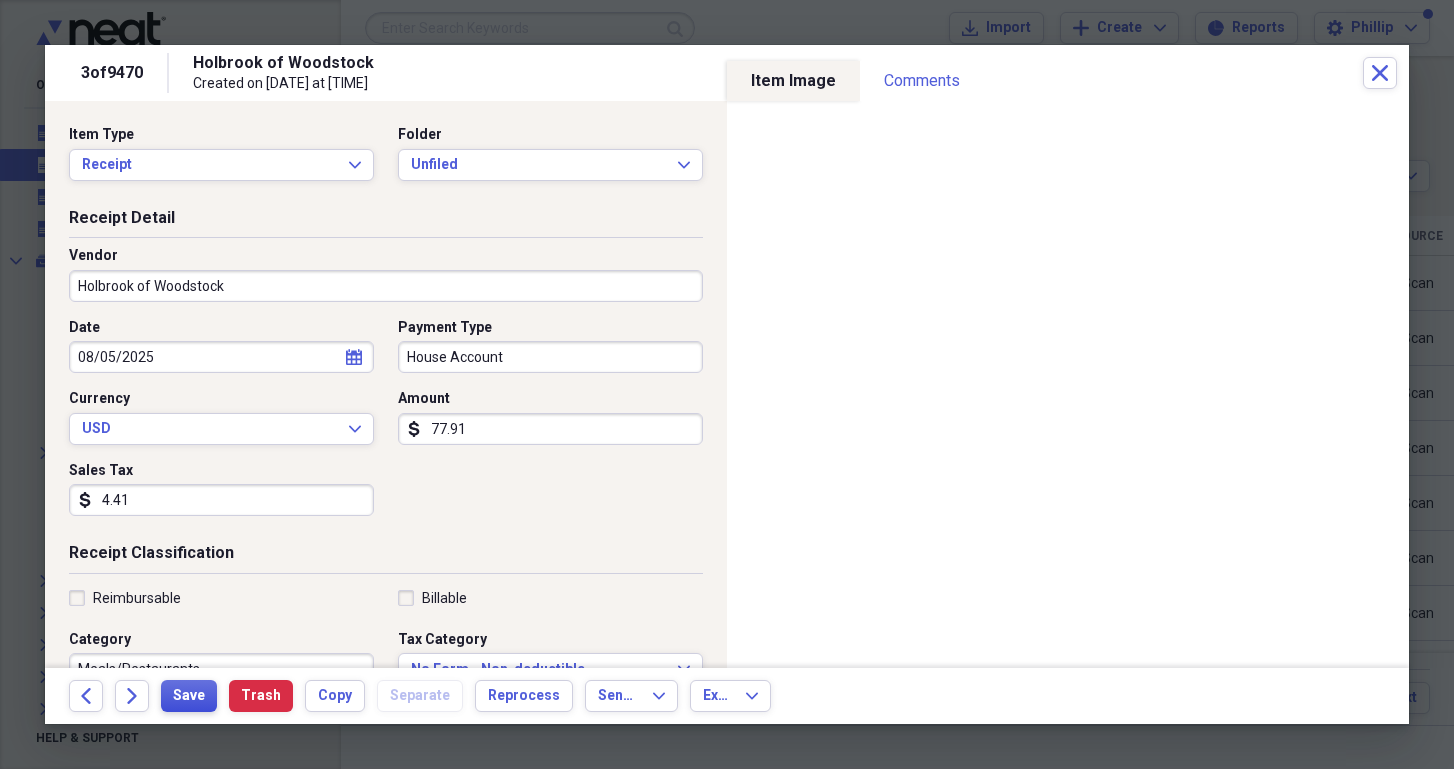 click on "Save" at bounding box center [189, 696] 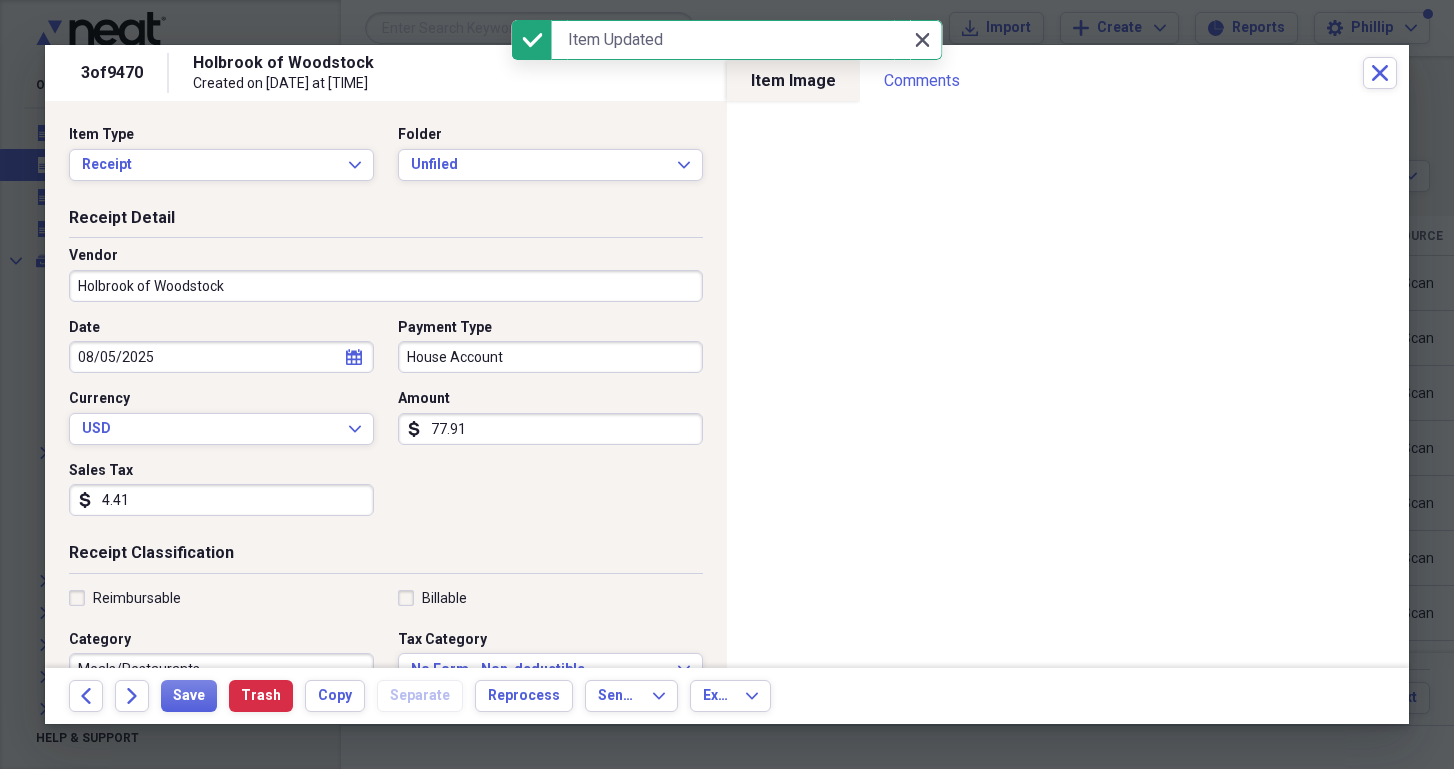 click on "Close Close" at bounding box center [922, 40] 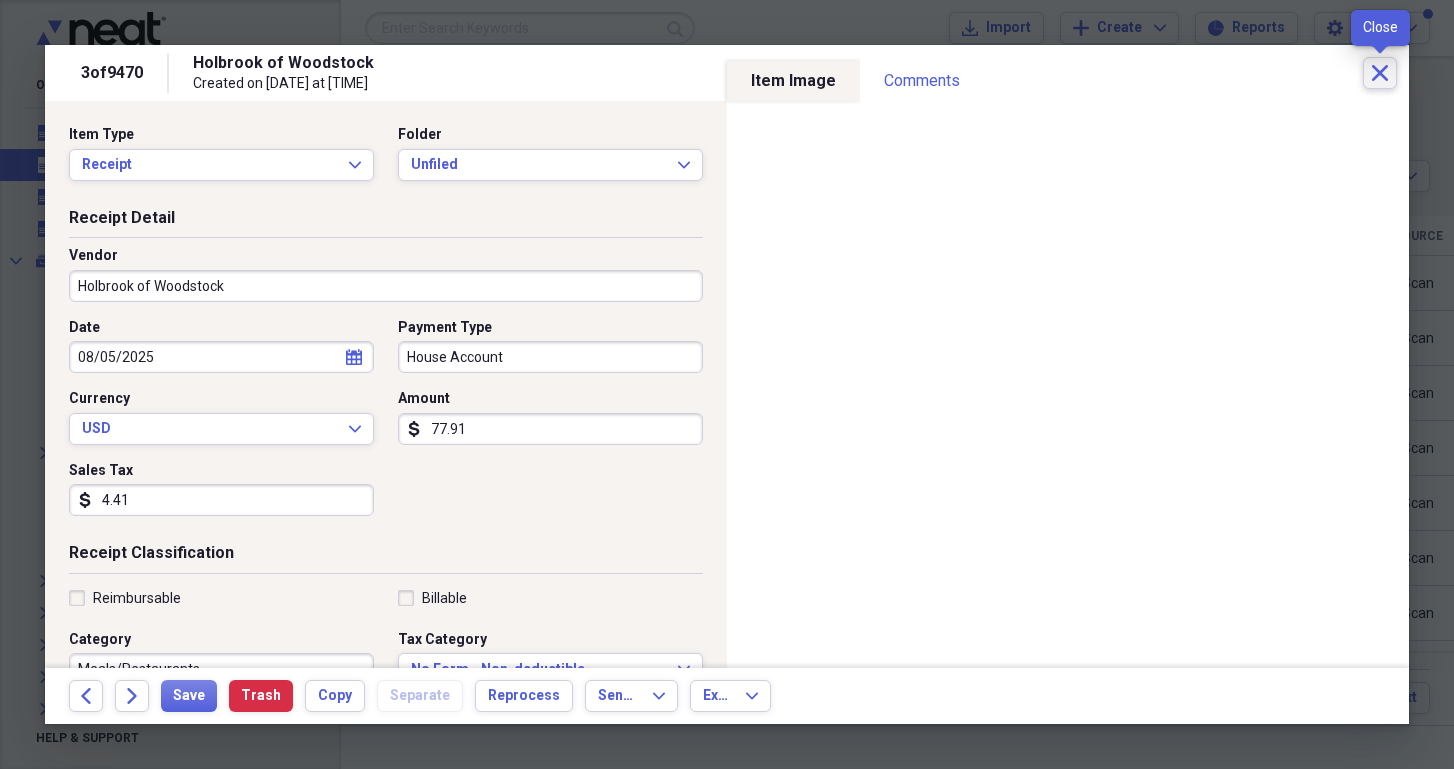 click on "Close" at bounding box center (1380, 73) 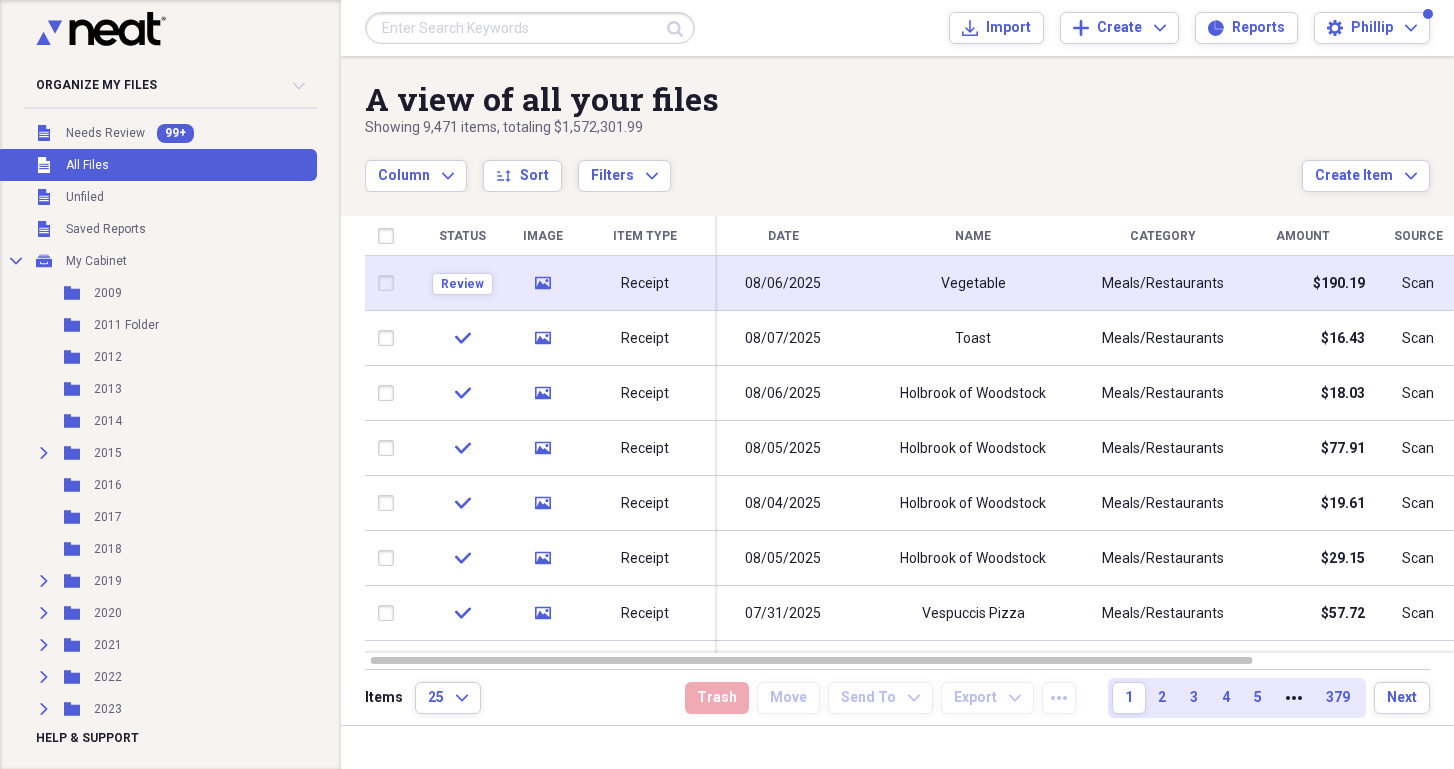 click on "08/06/2025" at bounding box center (783, 284) 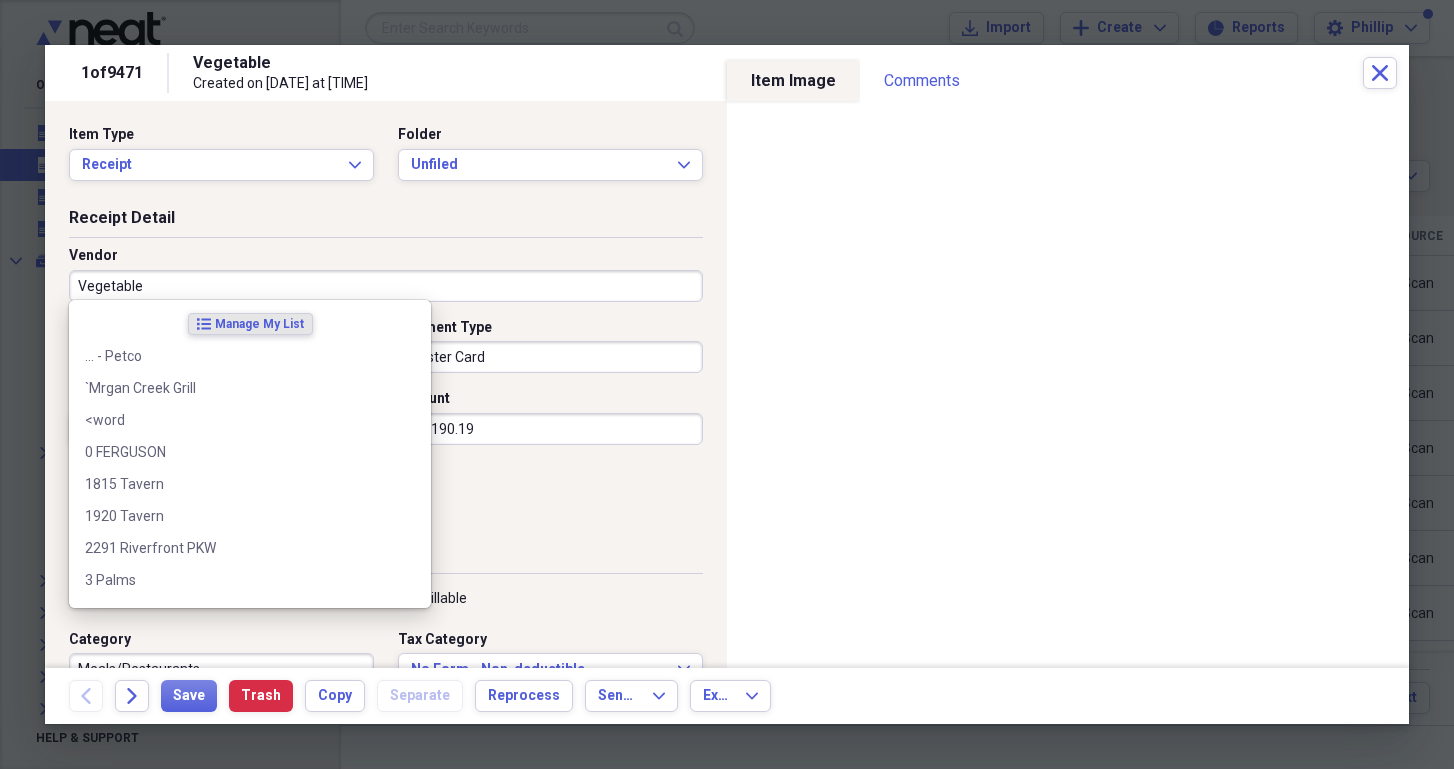 click on "Vegetable" at bounding box center (386, 286) 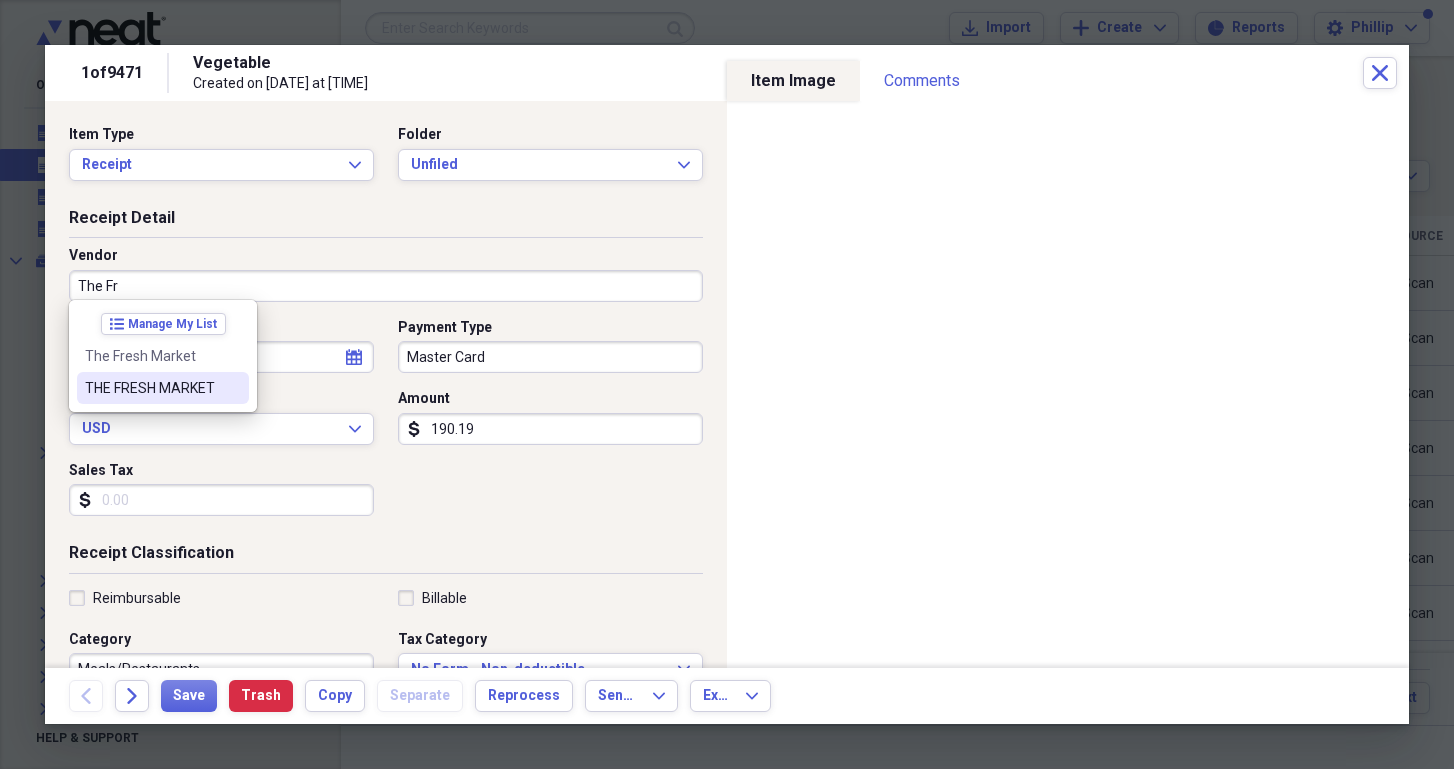 click on "THE FRESH MARKET" at bounding box center [151, 388] 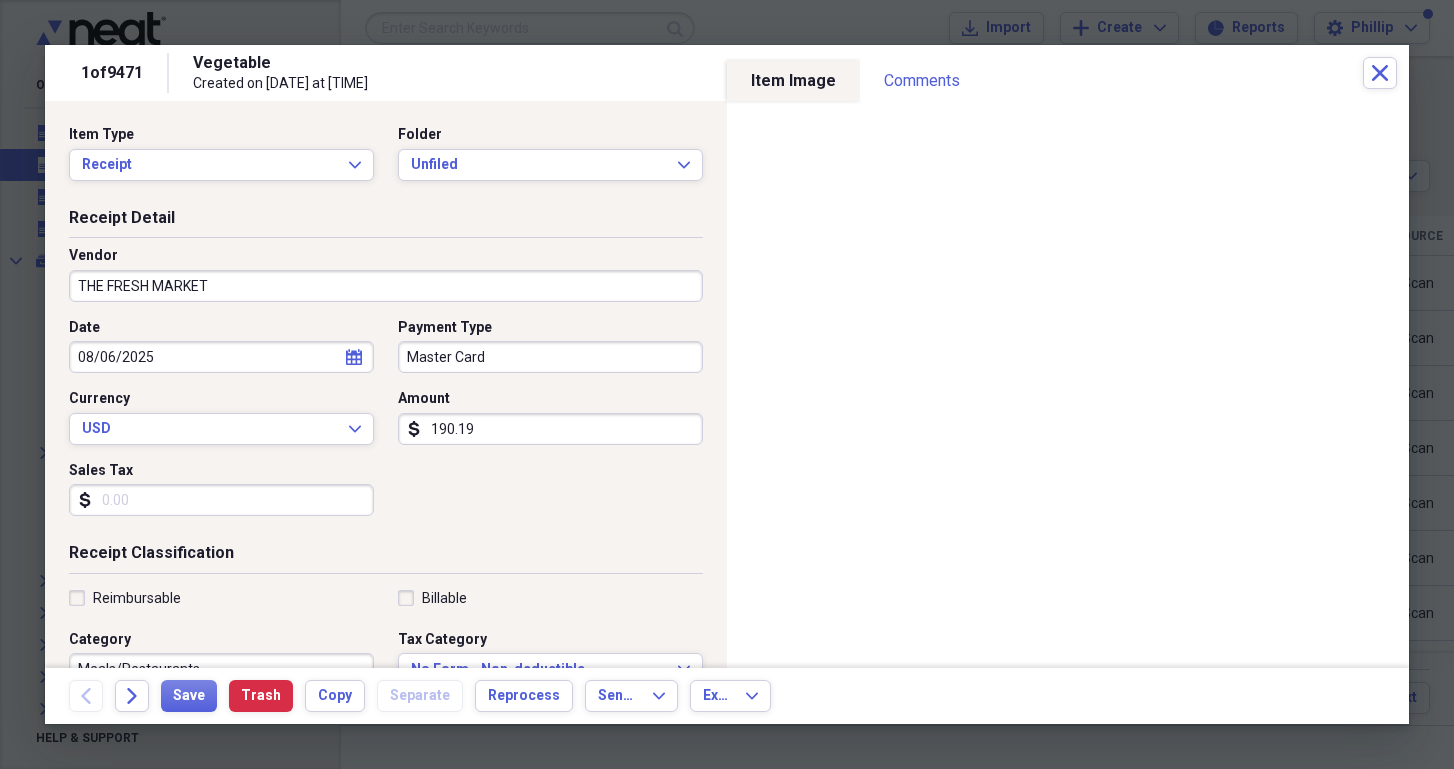 type on "GROCERIES" 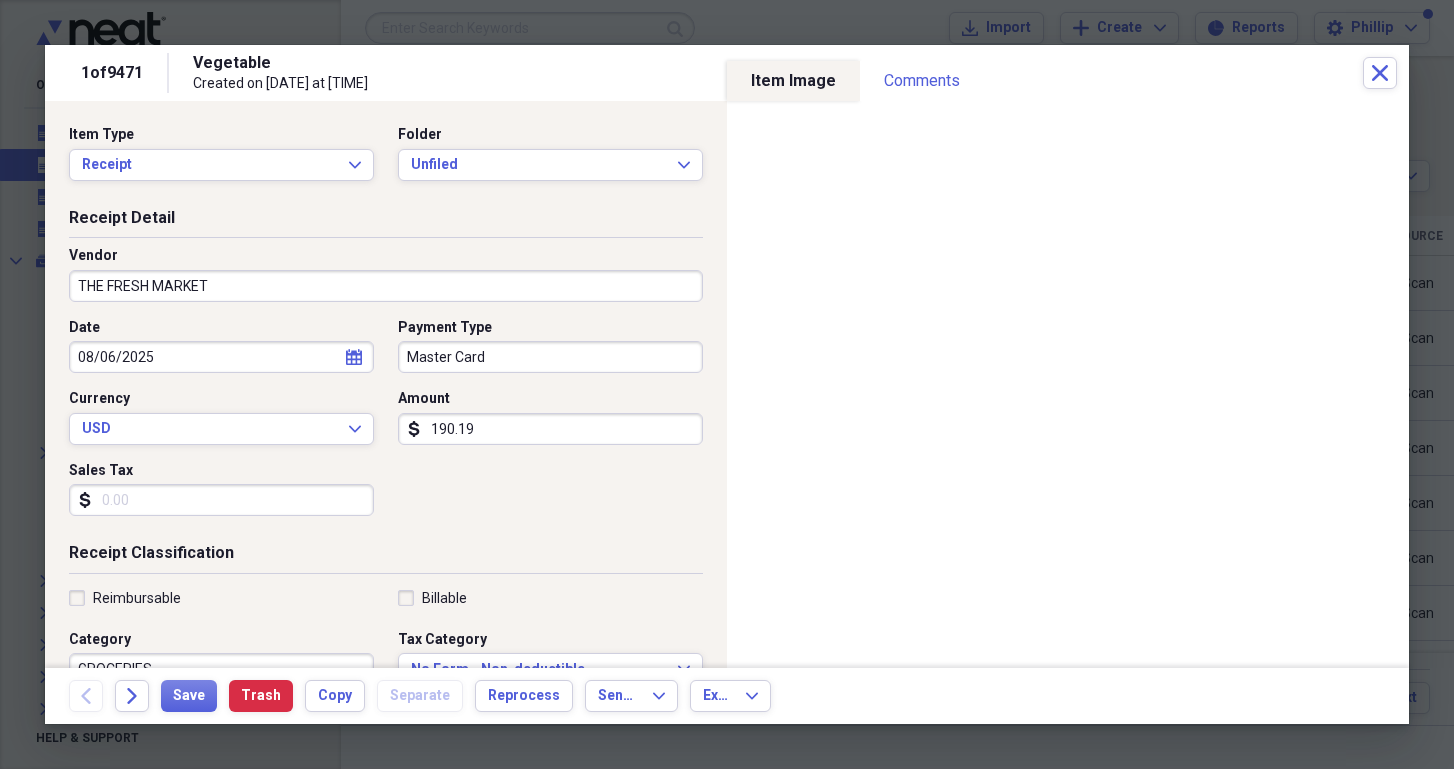 click on "Sales Tax" at bounding box center [221, 500] 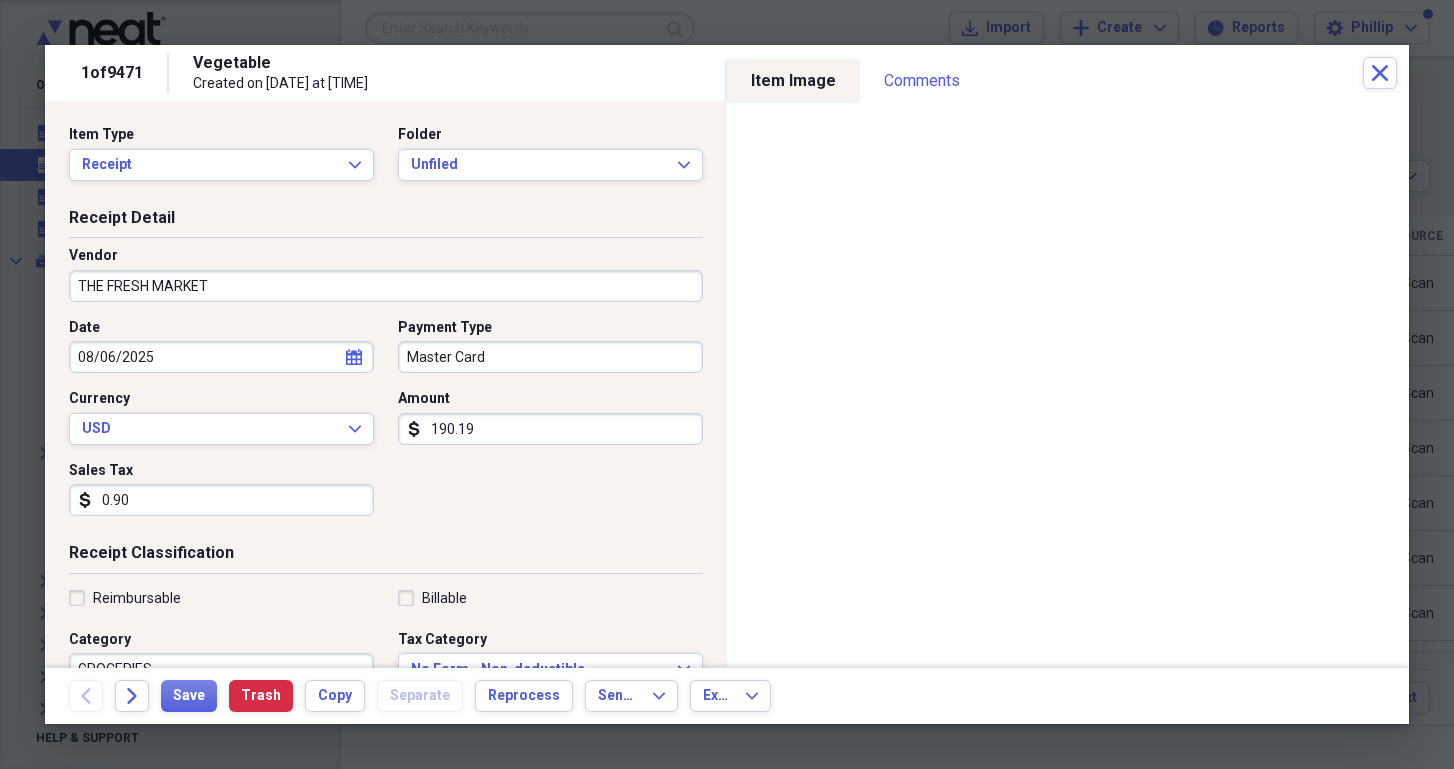 type on "9.03" 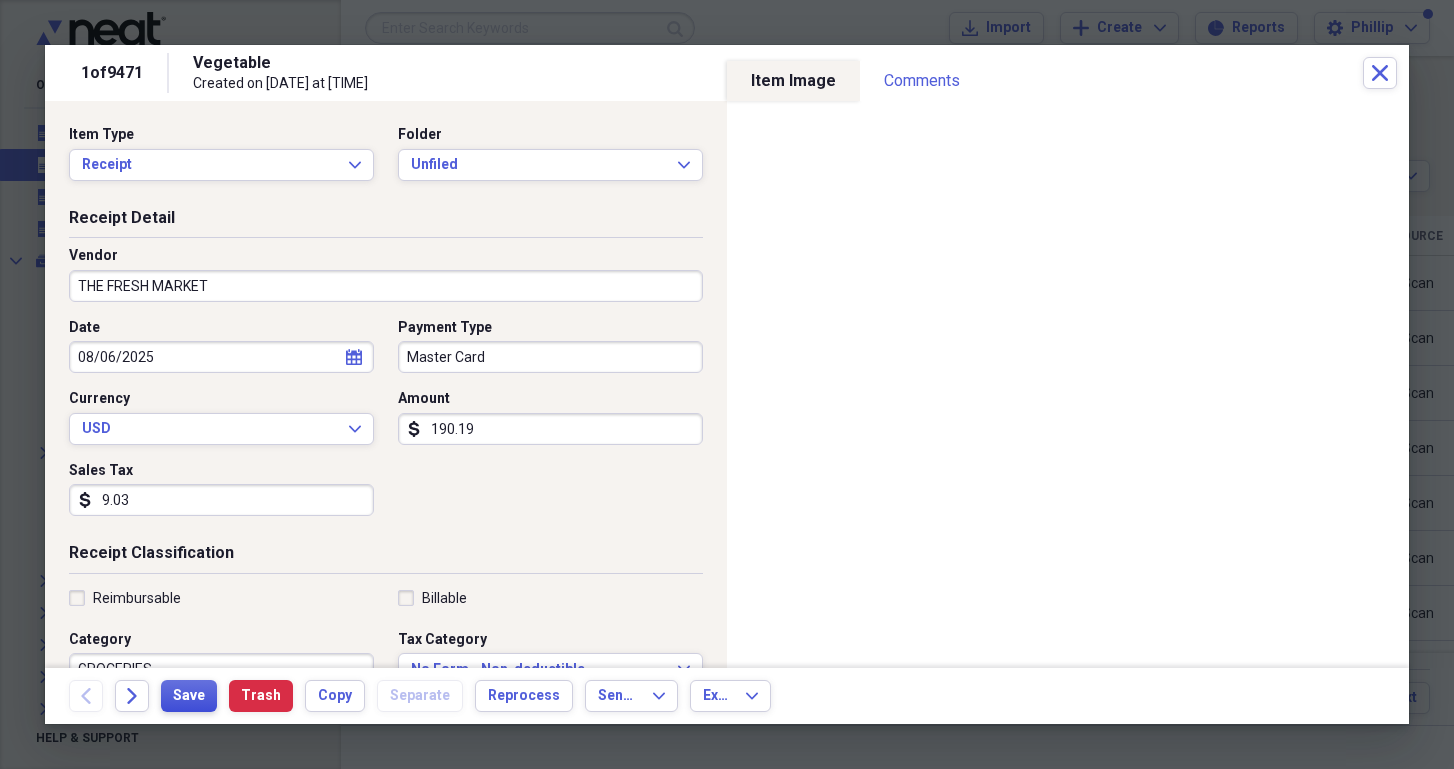 click on "Save" at bounding box center (189, 696) 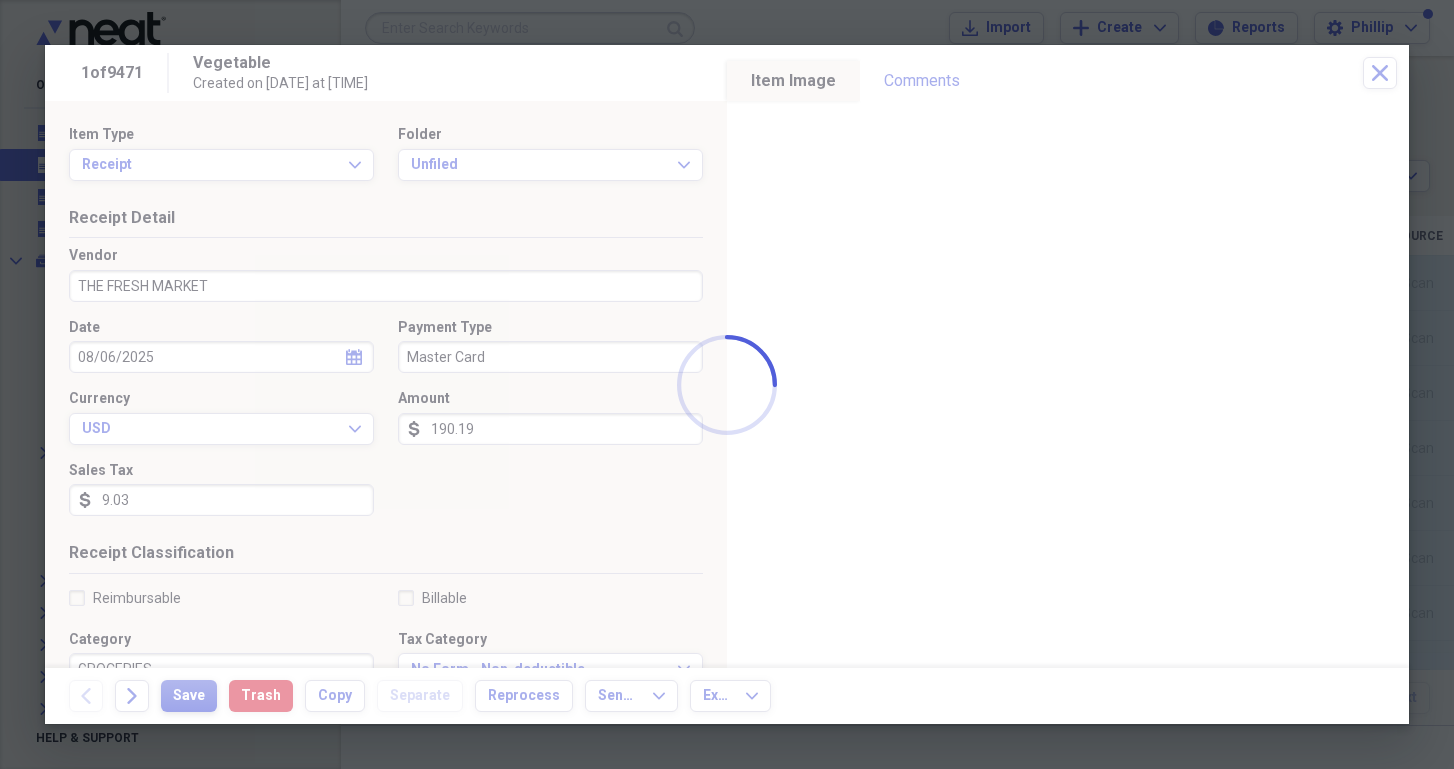 click on "Save" at bounding box center (189, 696) 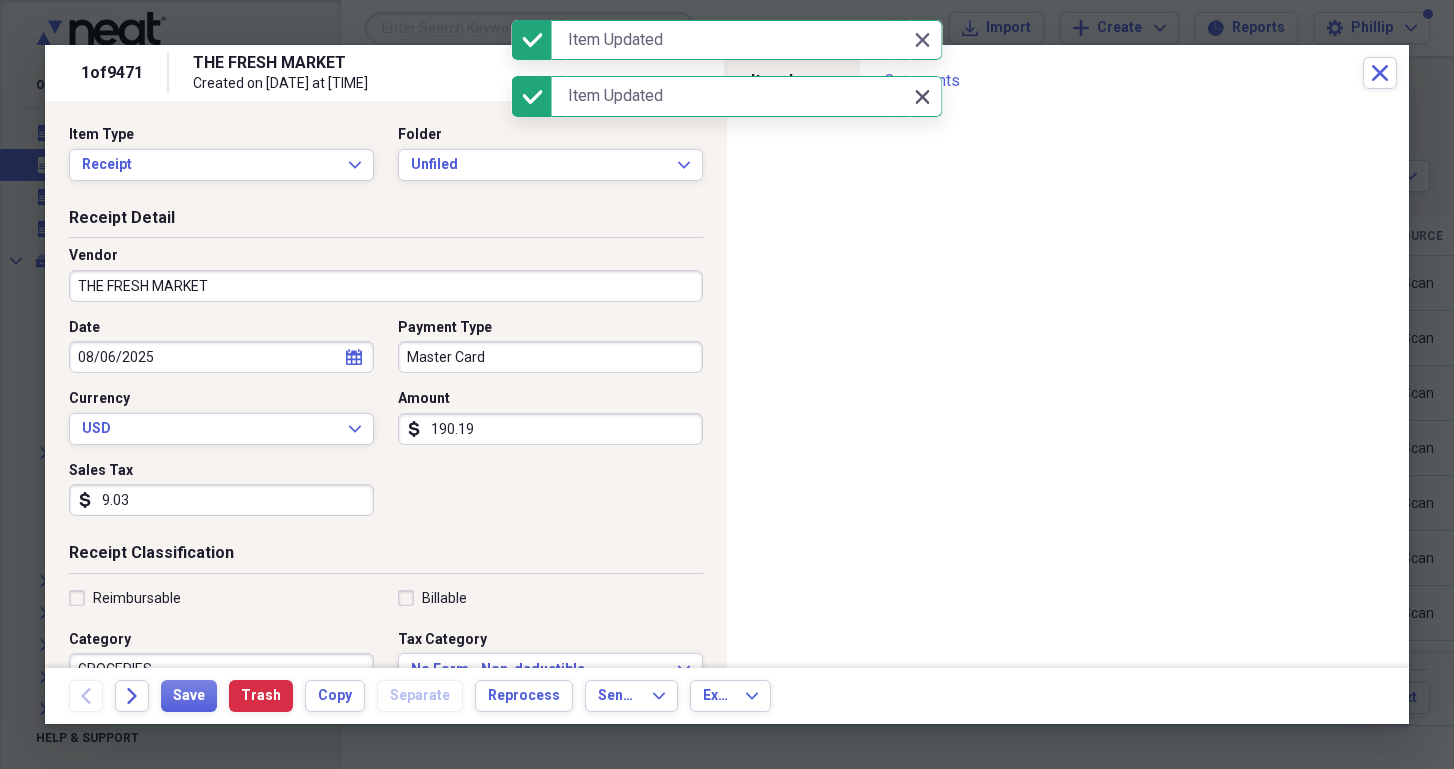 click on "Close Close" at bounding box center [922, 97] 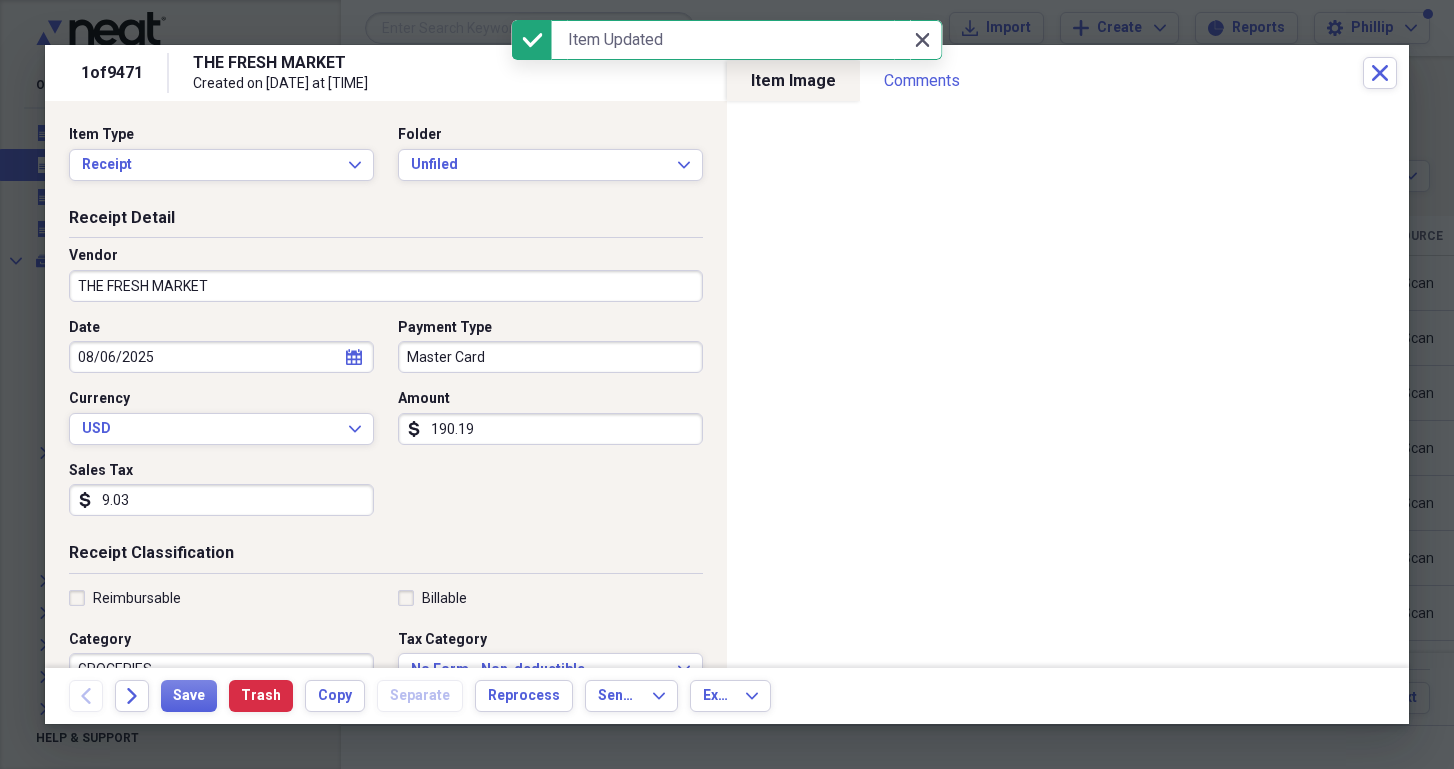 click 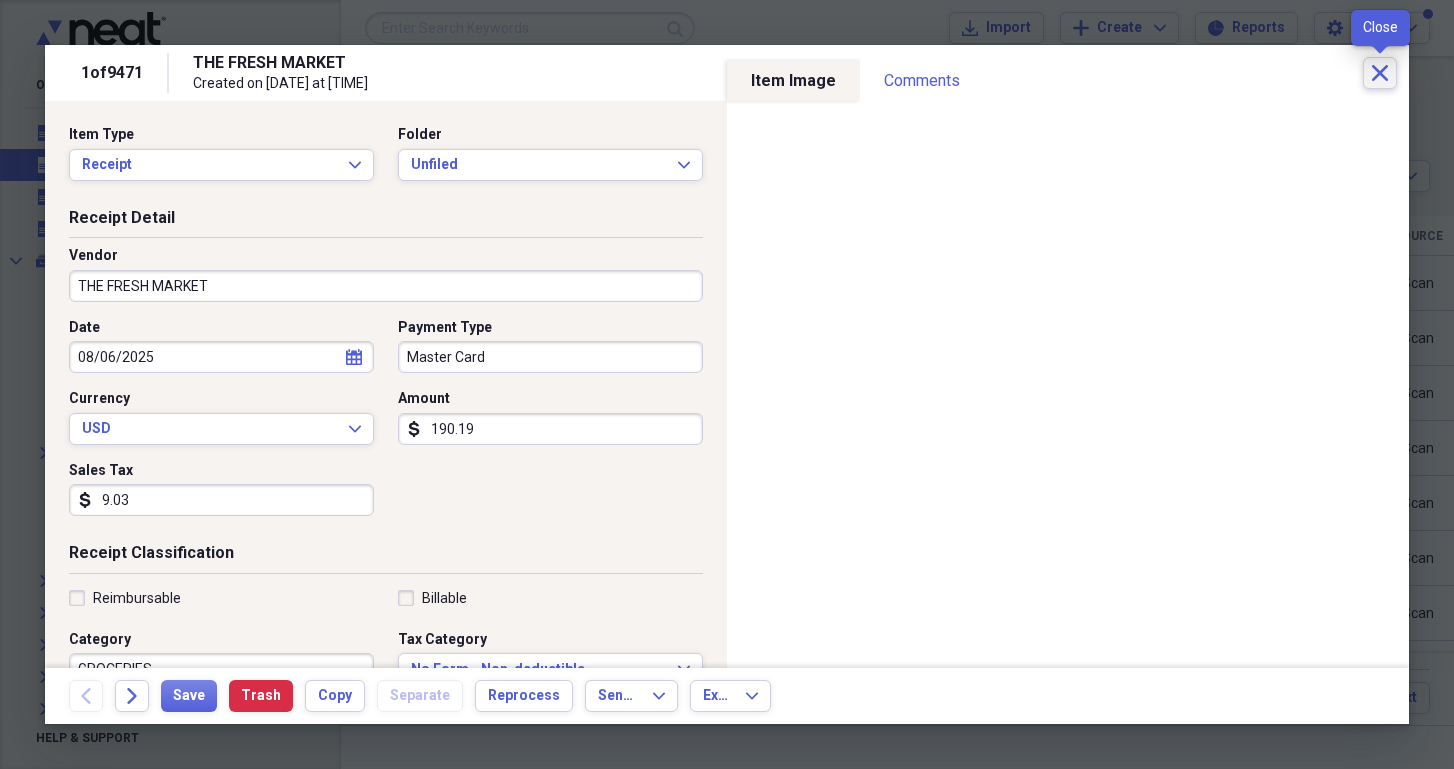 click on "Close" at bounding box center (1380, 73) 